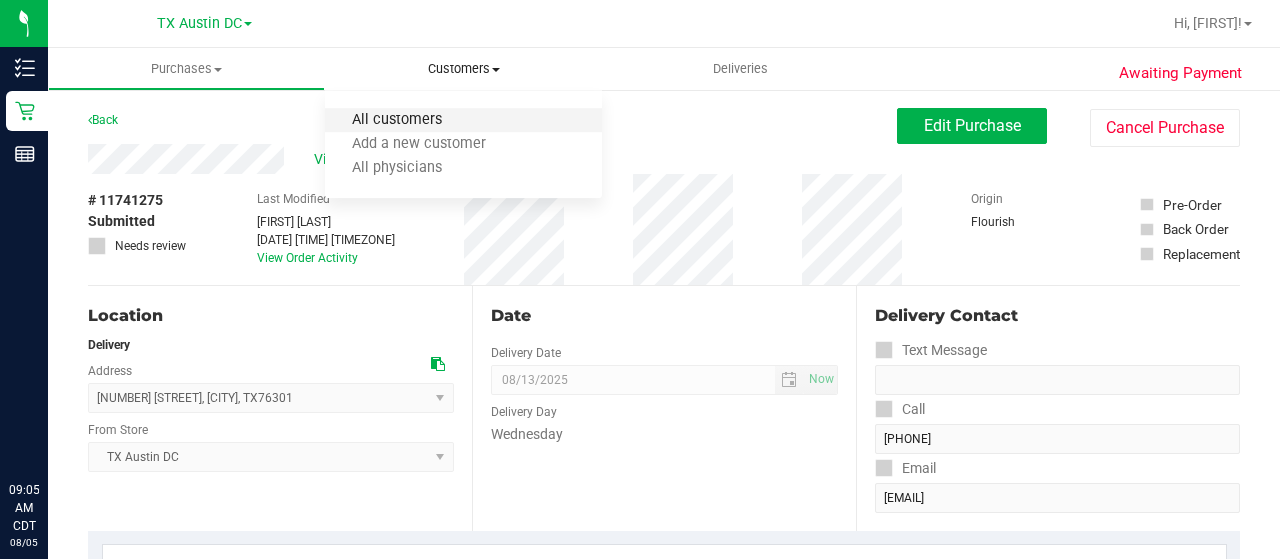 scroll, scrollTop: 0, scrollLeft: 0, axis: both 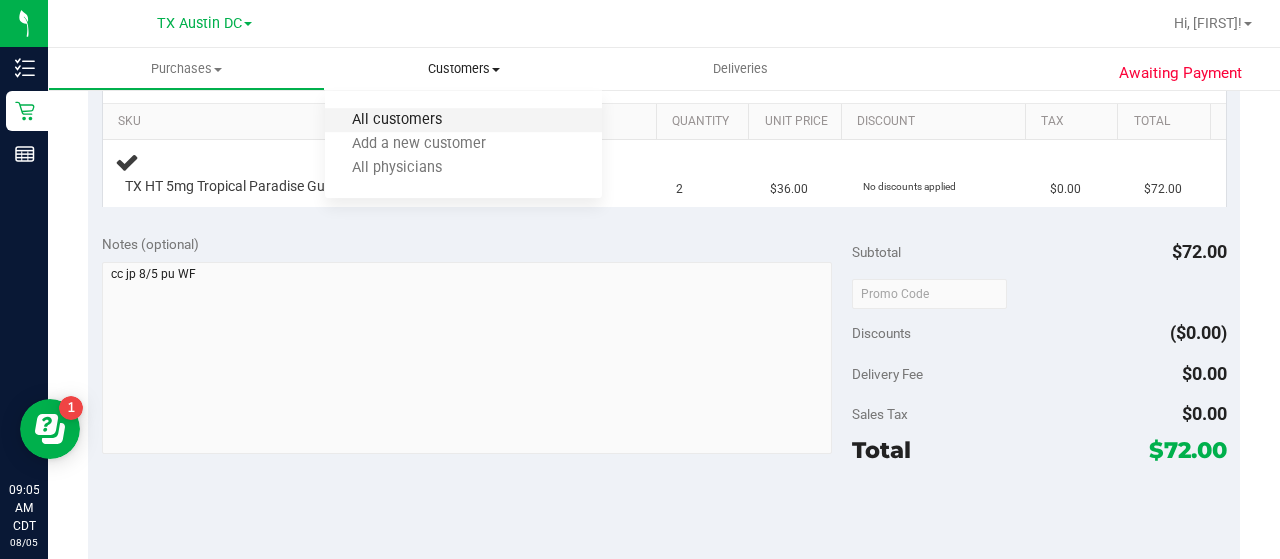 click on "All customers" at bounding box center (397, 120) 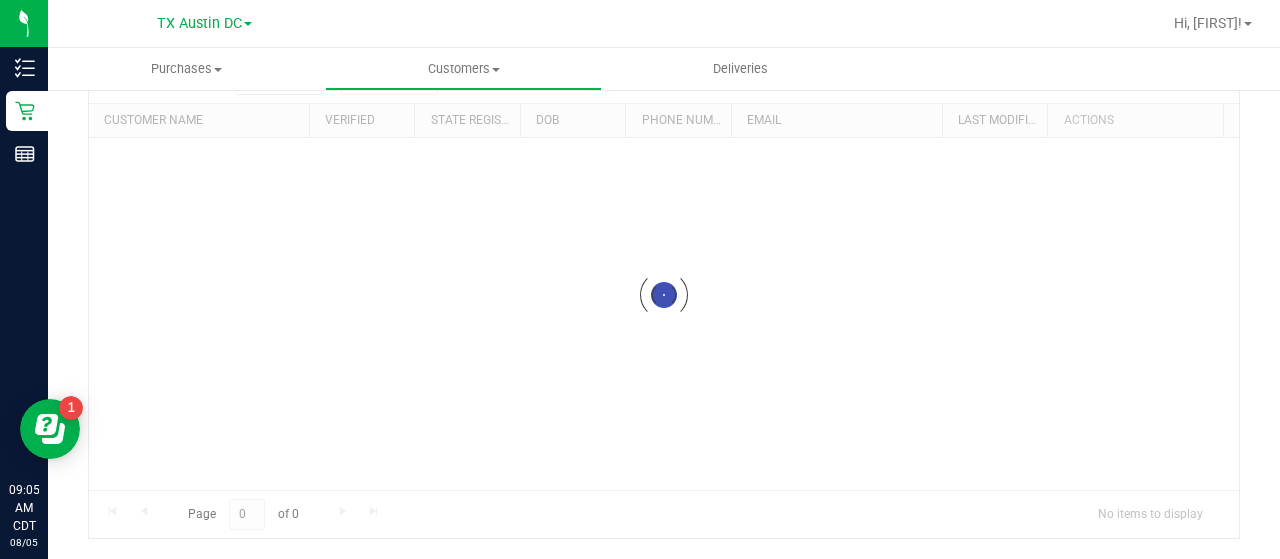 scroll, scrollTop: 0, scrollLeft: 0, axis: both 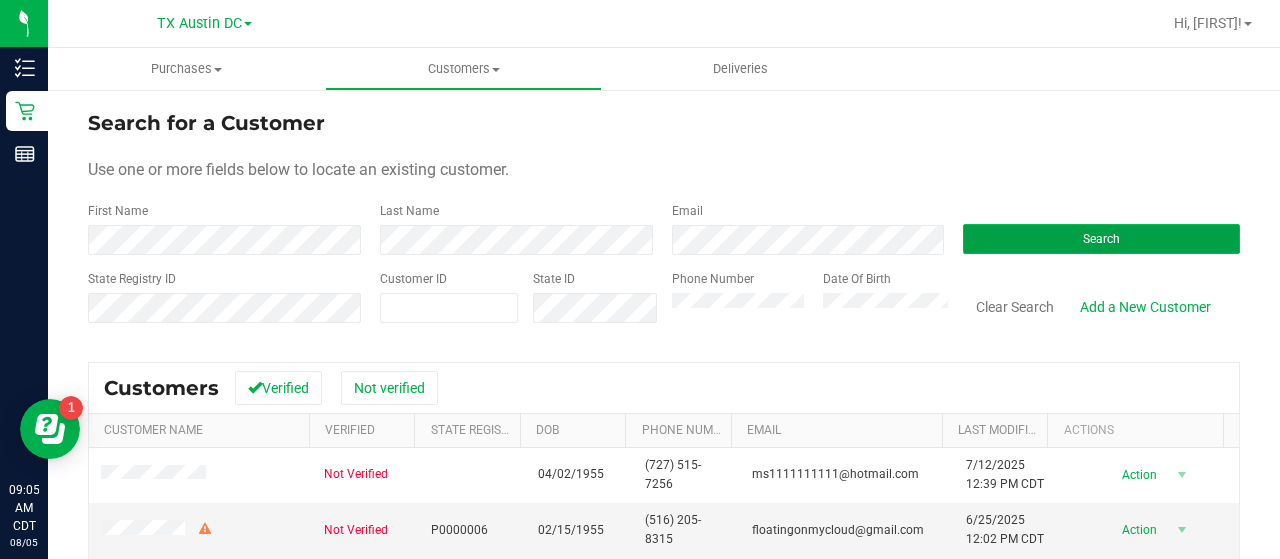 click on "Search" at bounding box center [1101, 239] 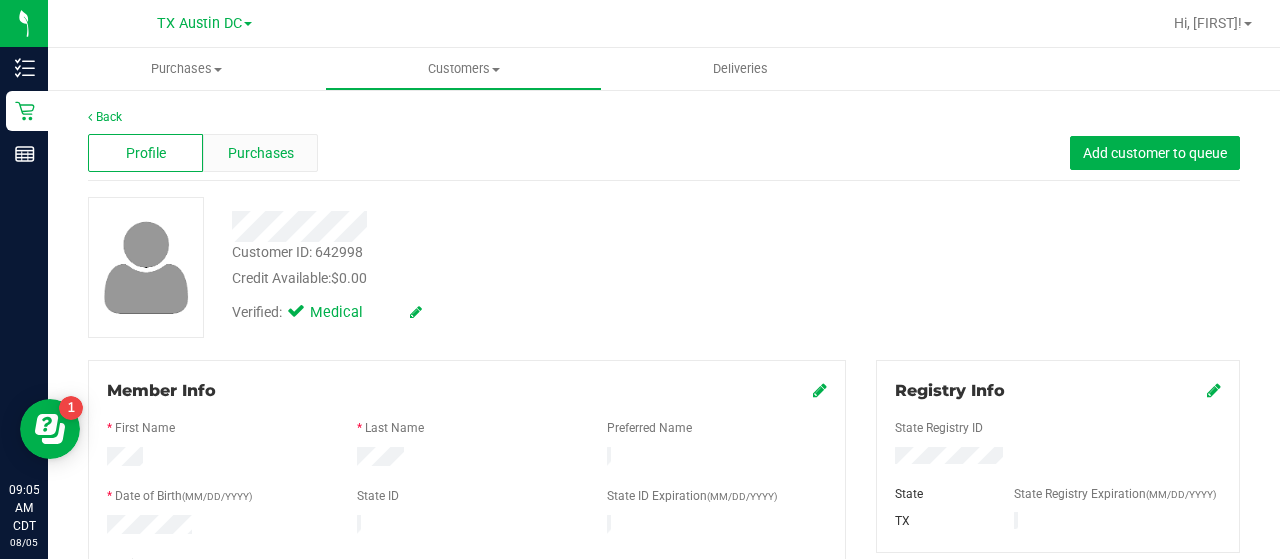 click on "Purchases" at bounding box center [261, 153] 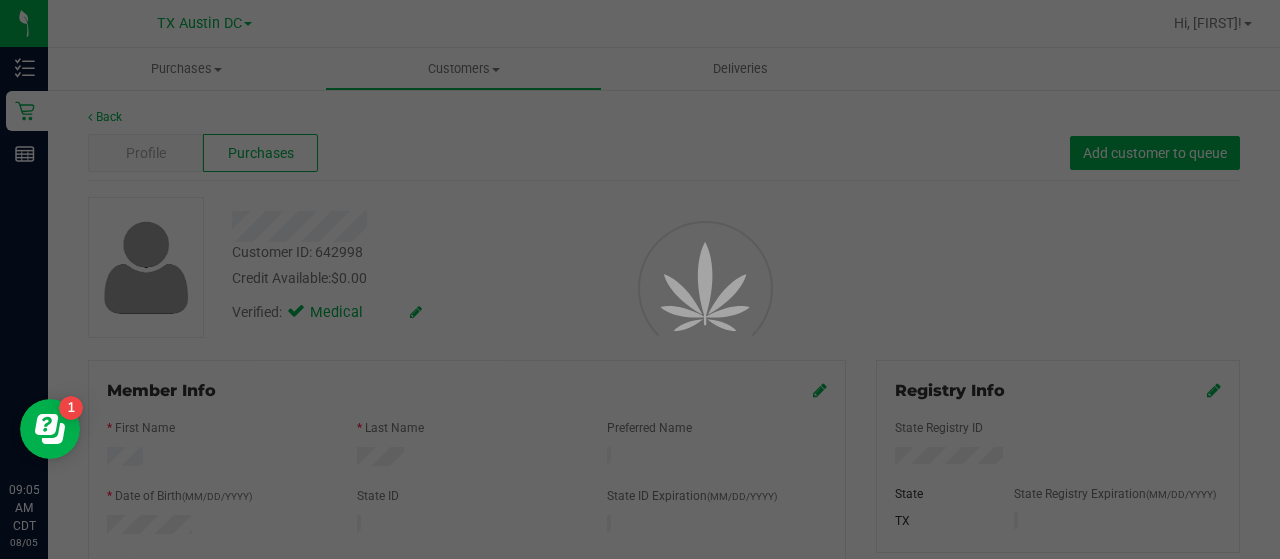 scroll, scrollTop: 0, scrollLeft: 0, axis: both 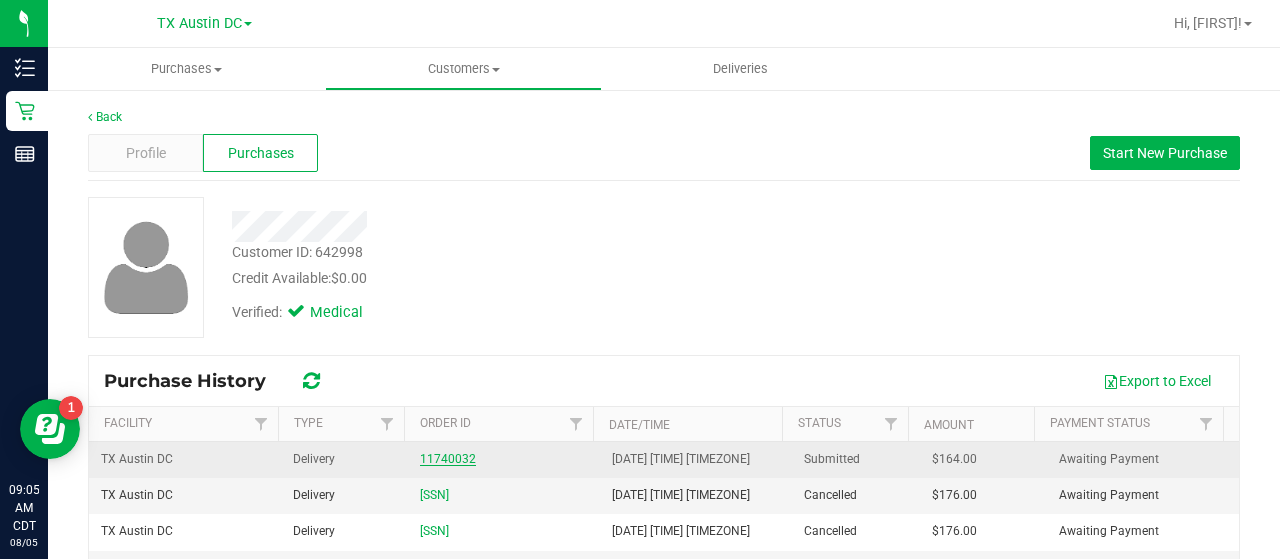 click on "11740032" at bounding box center [448, 459] 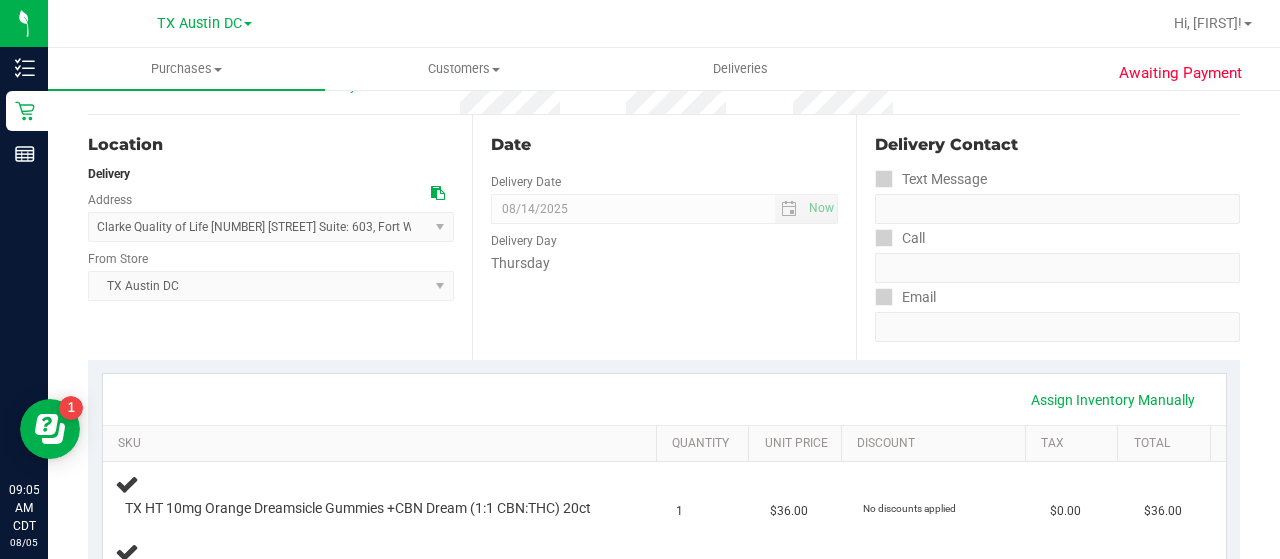 scroll, scrollTop: 172, scrollLeft: 0, axis: vertical 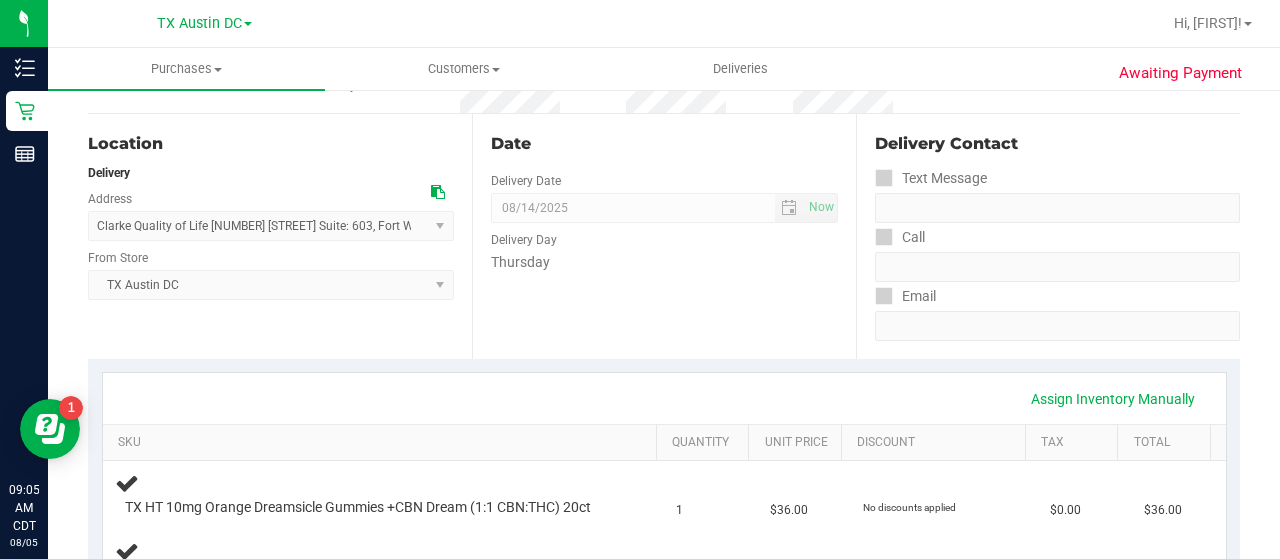 click on "Assign Inventory Manually
SKU Quantity Unit Price Discount Tax Total
TX HT 10mg Orange Dreamsicle Gummies +CBN Dream (1:1 CBN:THC) 20ct
1
$36.00
No discounts applied
$0.00
$36.00
TX HT 5mg Texas Orange Gummies (1:1 CBD:THC) 40ct" at bounding box center [664, 553] 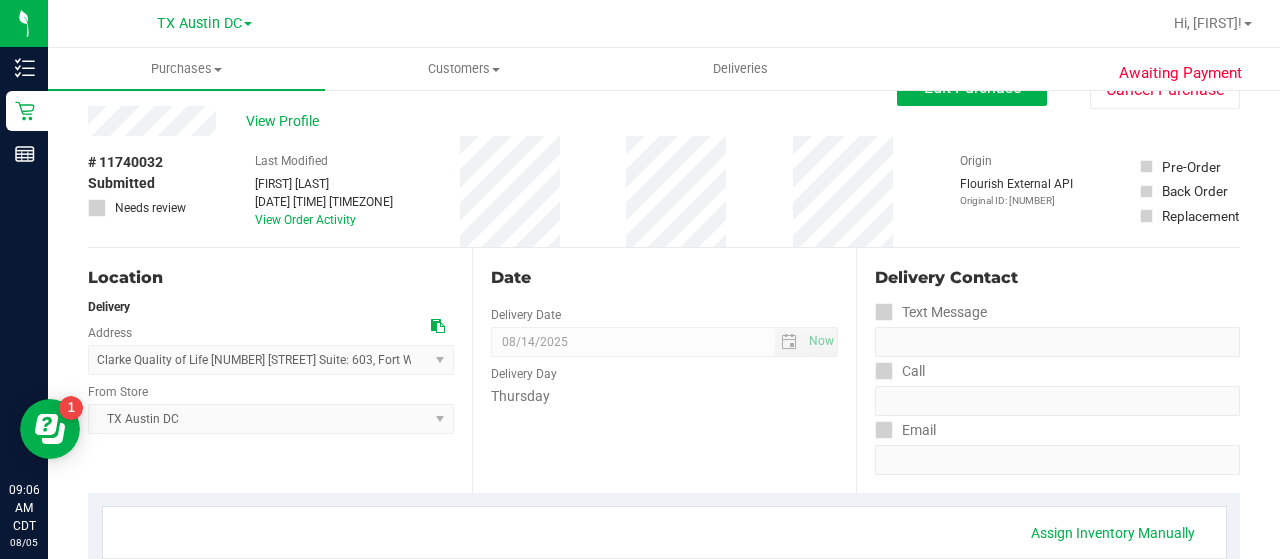 scroll, scrollTop: 0, scrollLeft: 0, axis: both 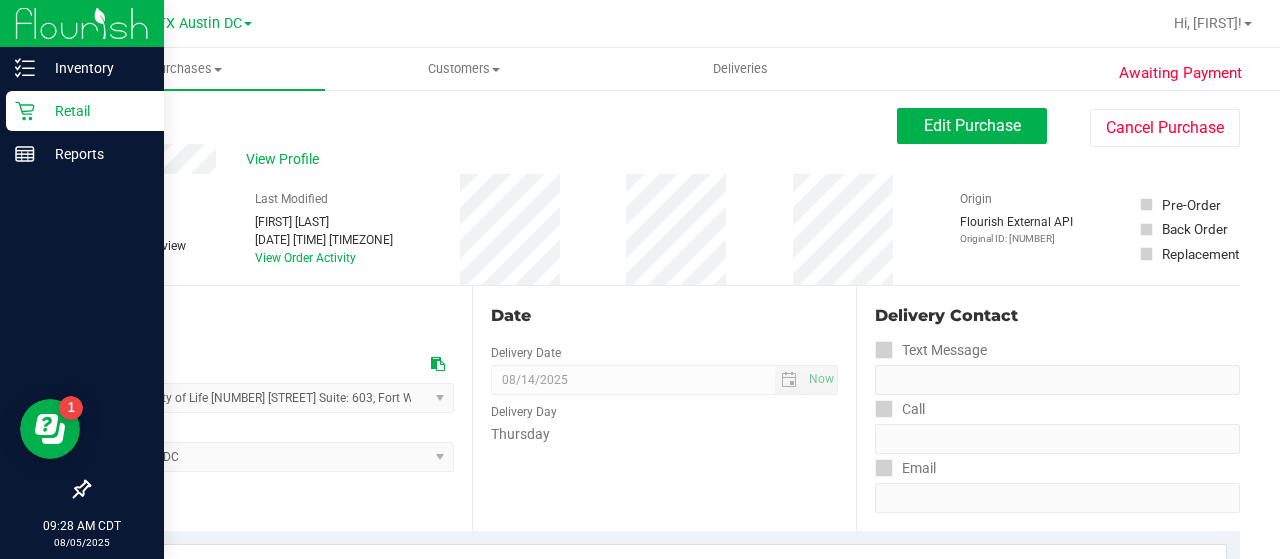 click on "Retail" at bounding box center [95, 111] 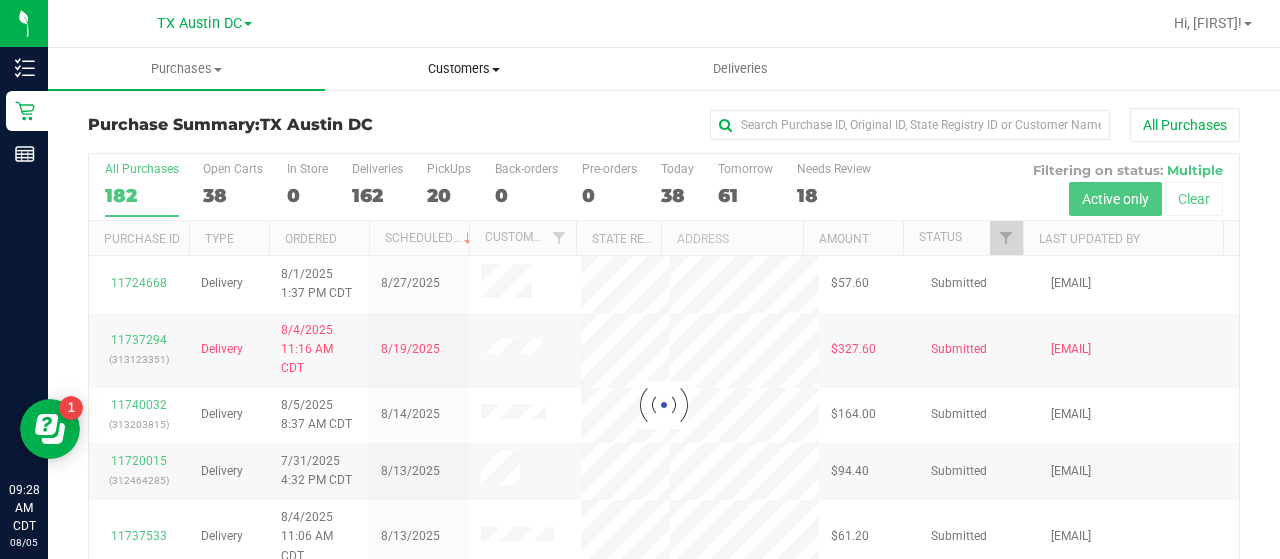 click on "Customers" at bounding box center (463, 69) 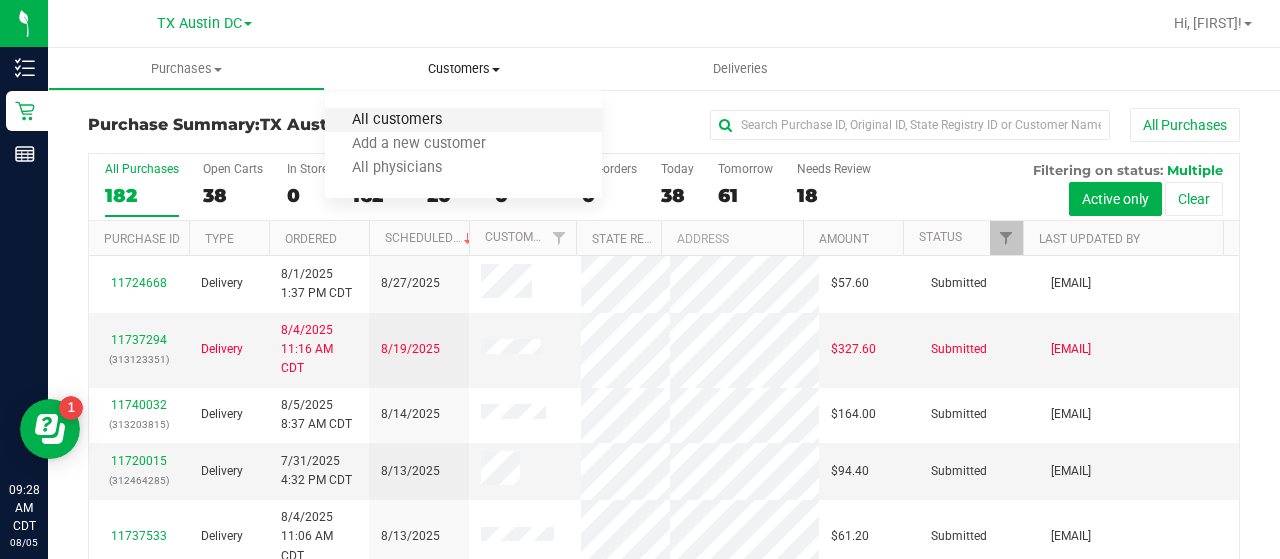 click on "All customers" at bounding box center [397, 120] 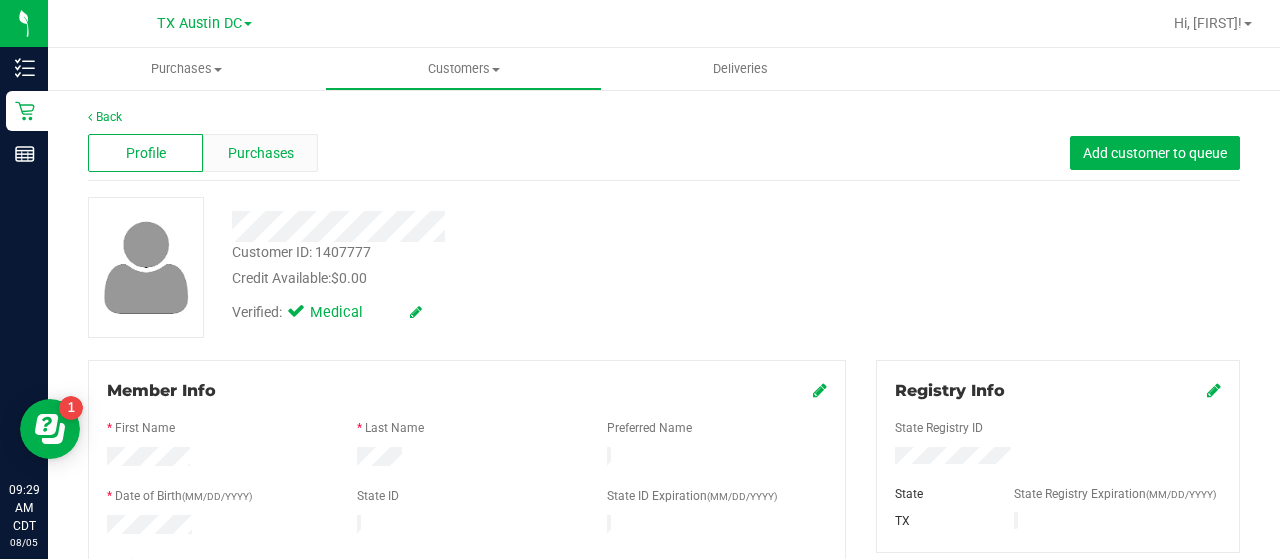 click on "Purchases" at bounding box center [260, 153] 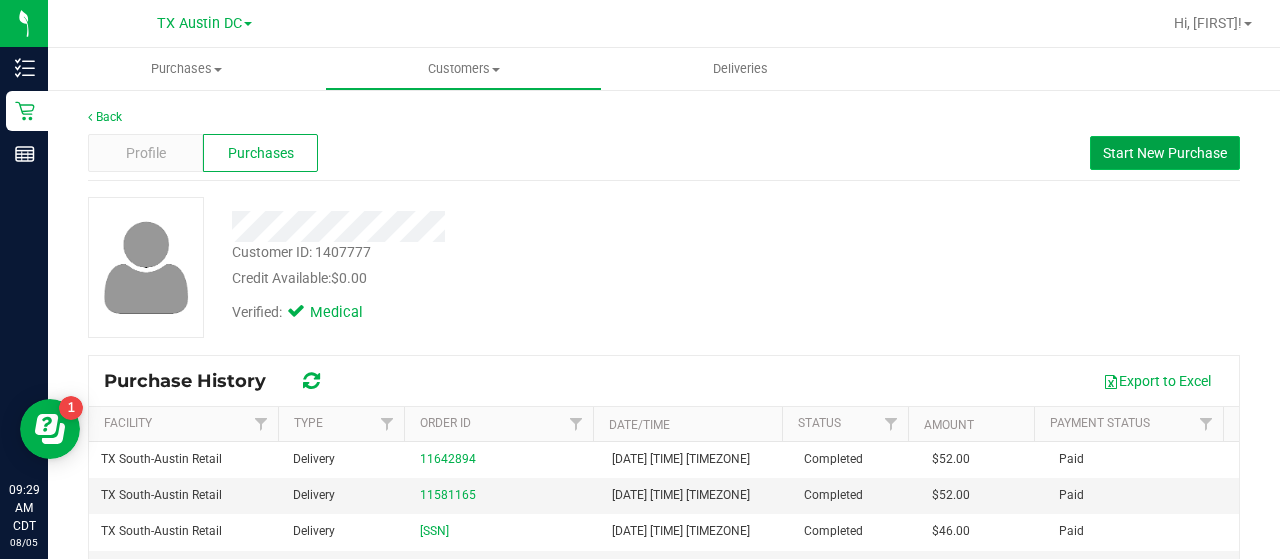 click on "Start New Purchase" at bounding box center [1165, 153] 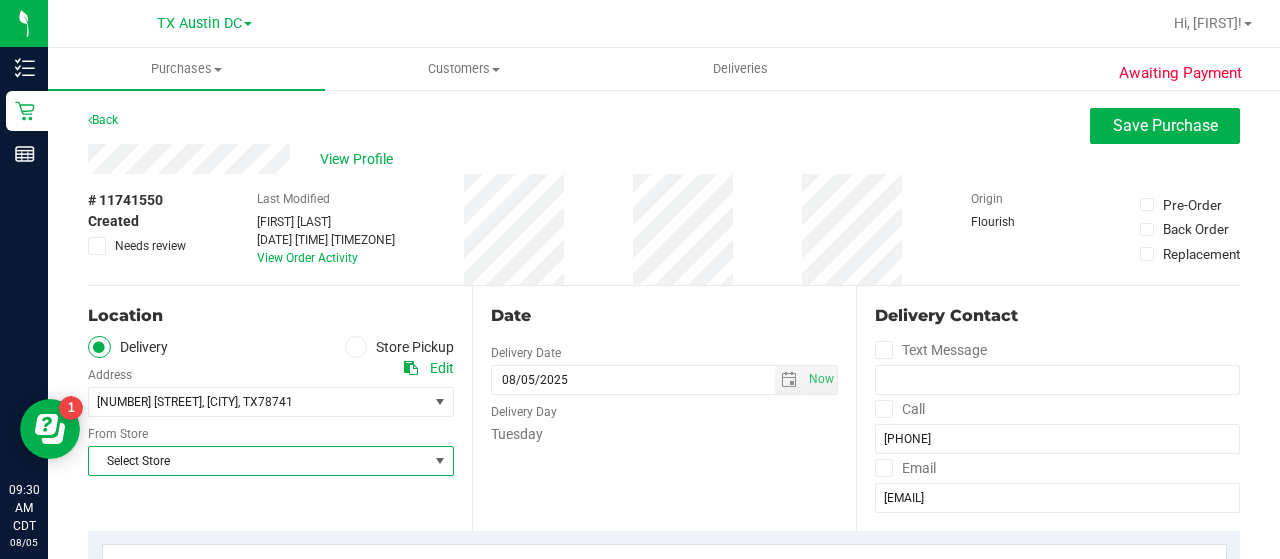 click on "Select Store" at bounding box center (258, 461) 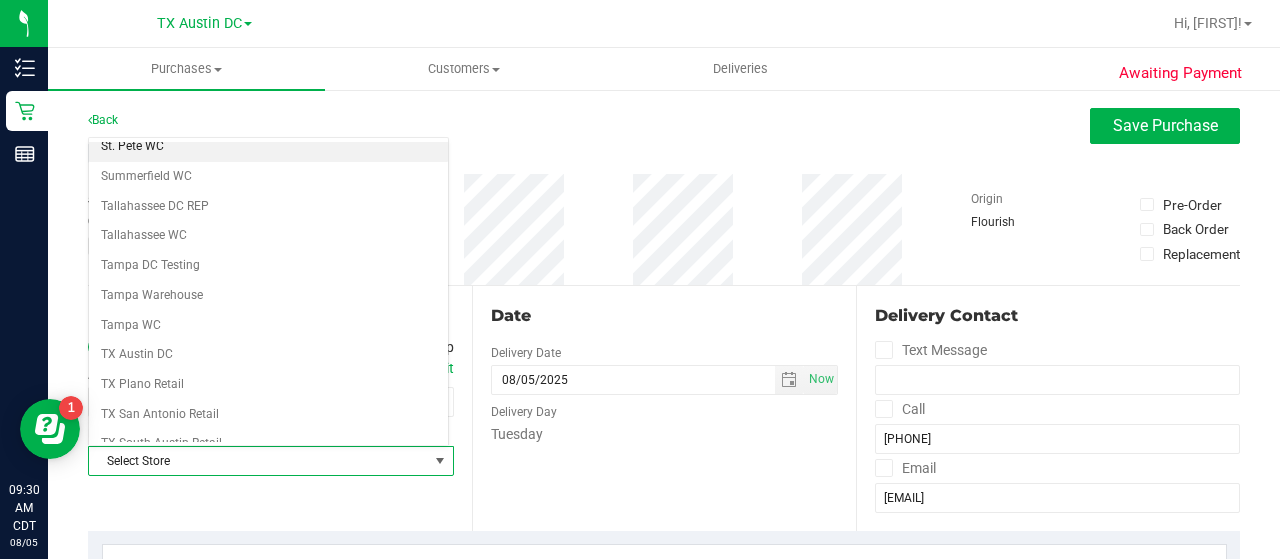 scroll, scrollTop: 1319, scrollLeft: 0, axis: vertical 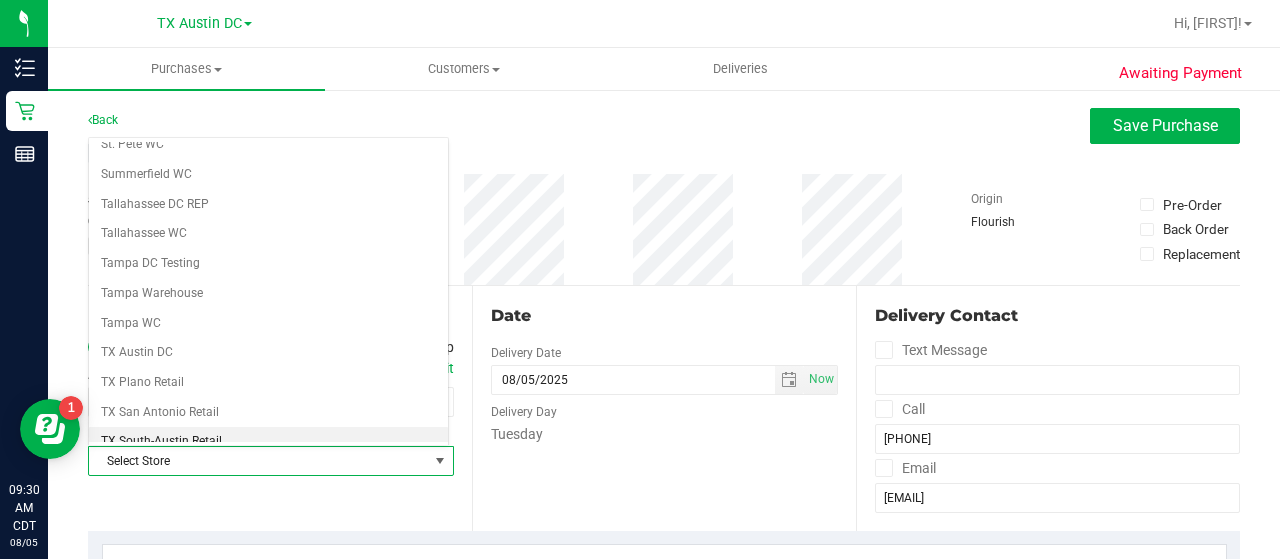 click on "TX South-Austin Retail" at bounding box center [268, 442] 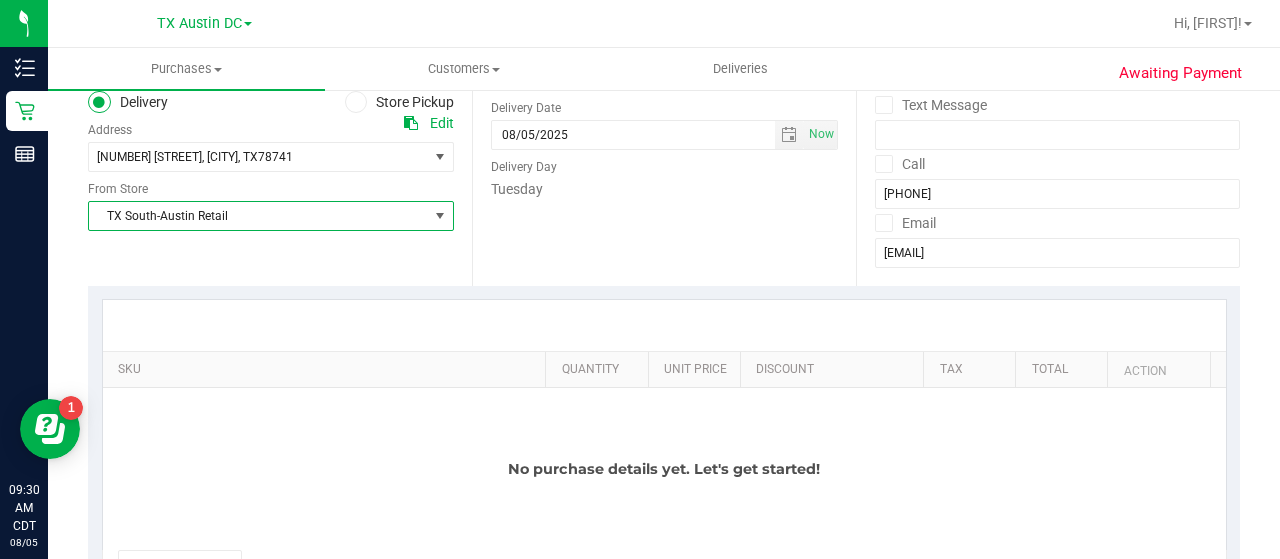 scroll, scrollTop: 360, scrollLeft: 0, axis: vertical 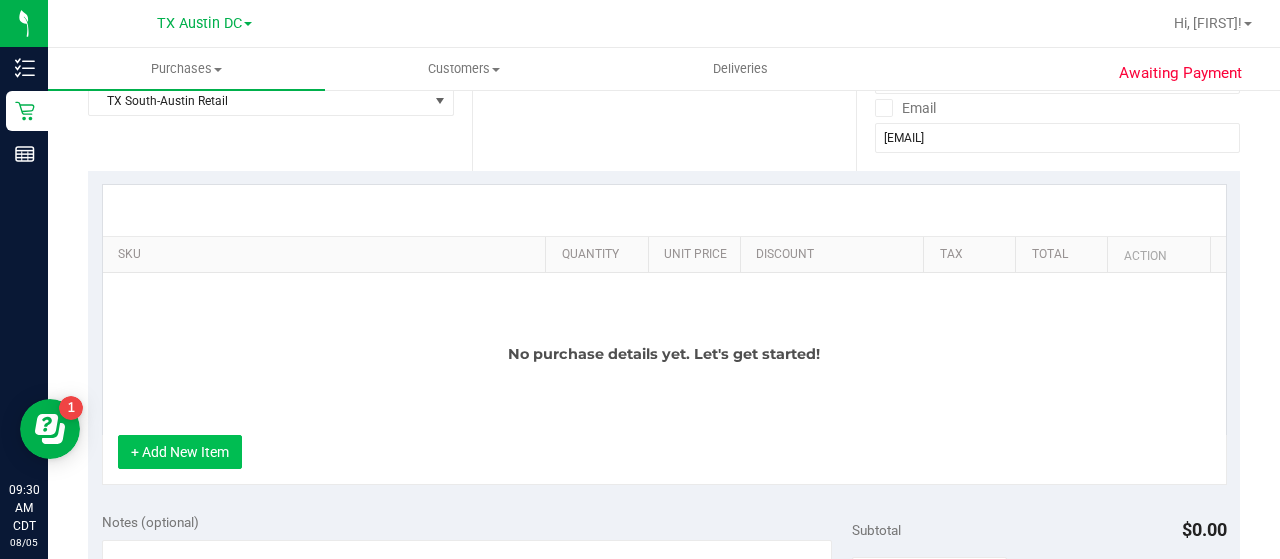 click on "+ Add New Item" at bounding box center [180, 452] 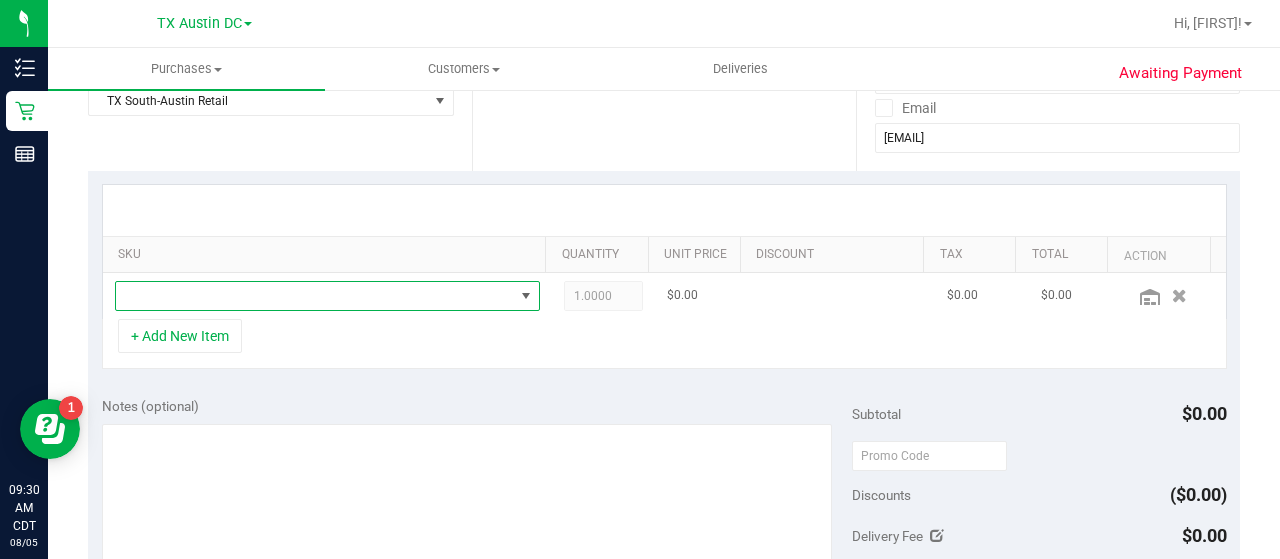 click at bounding box center (315, 296) 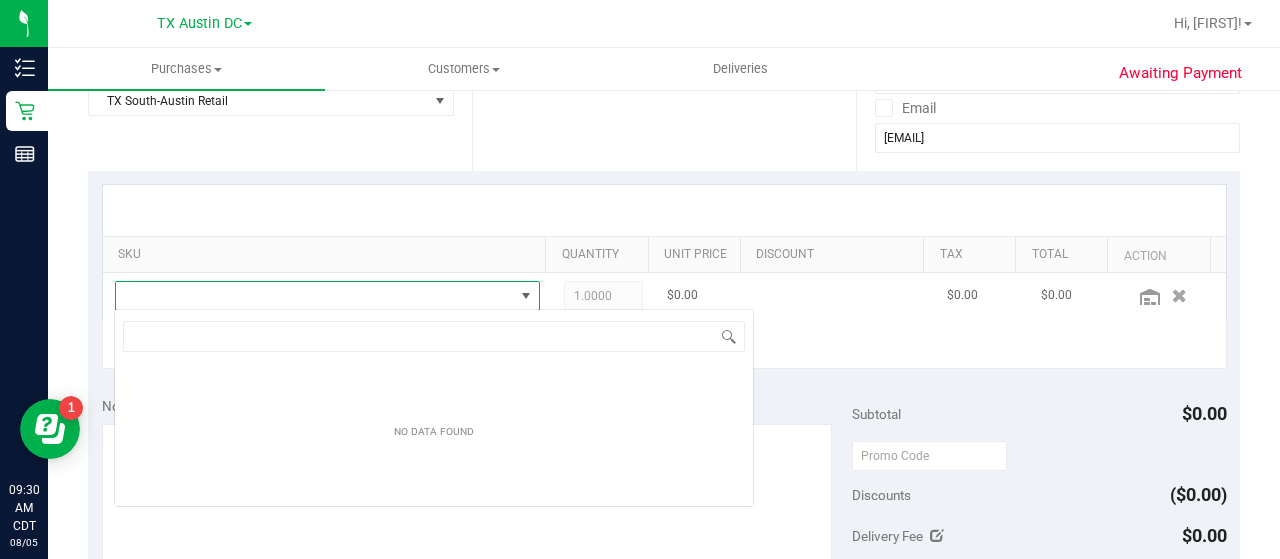 scroll, scrollTop: 99970, scrollLeft: 99586, axis: both 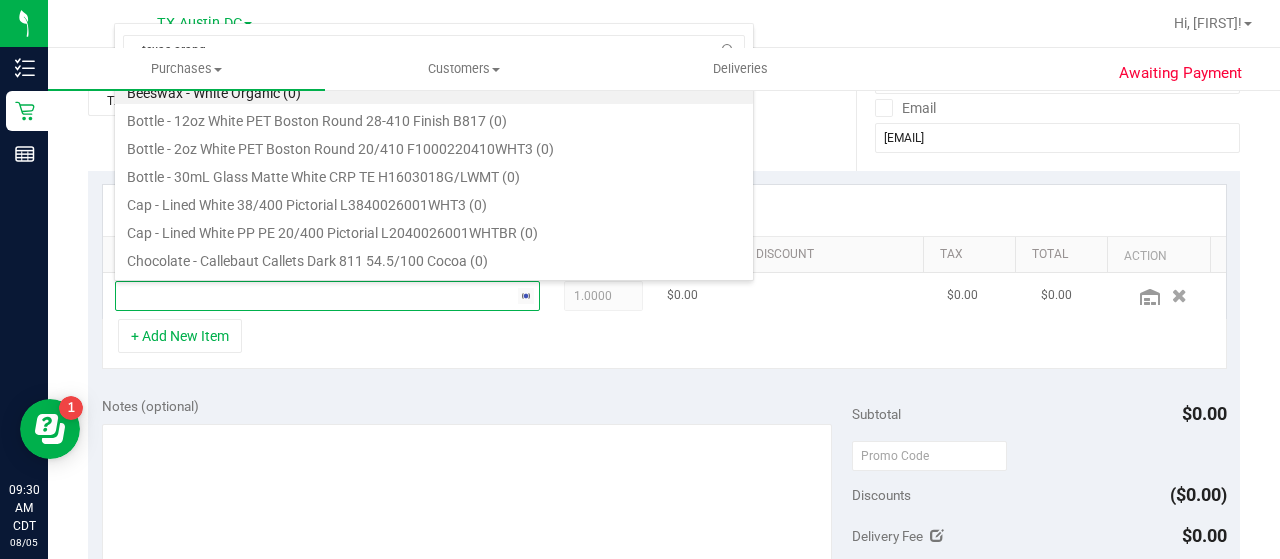 type on "texas orange" 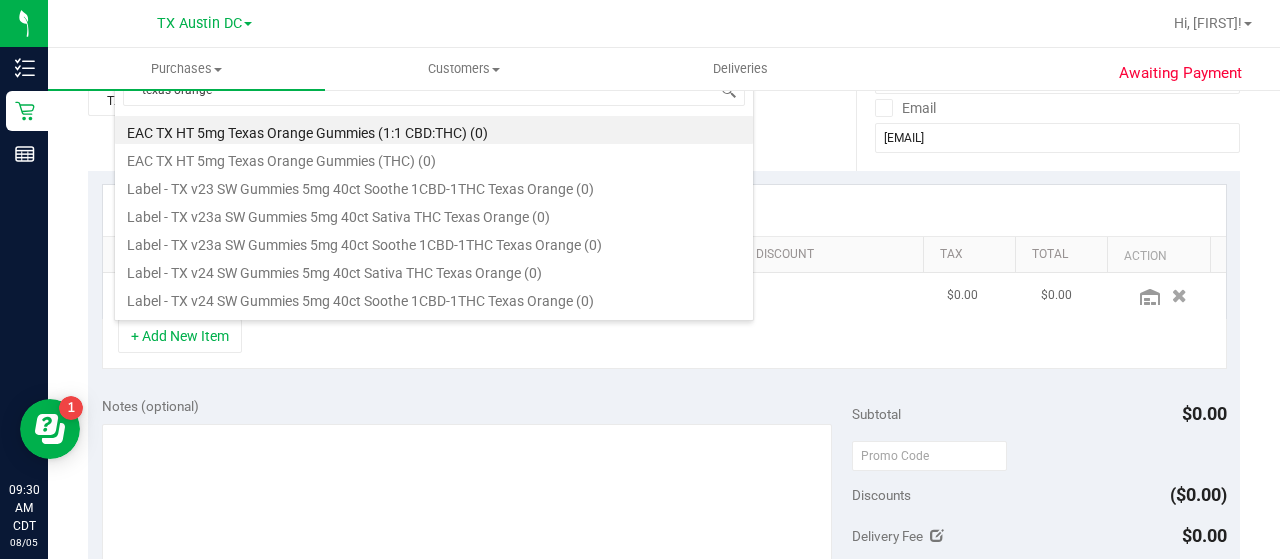 scroll, scrollTop: 258, scrollLeft: 0, axis: vertical 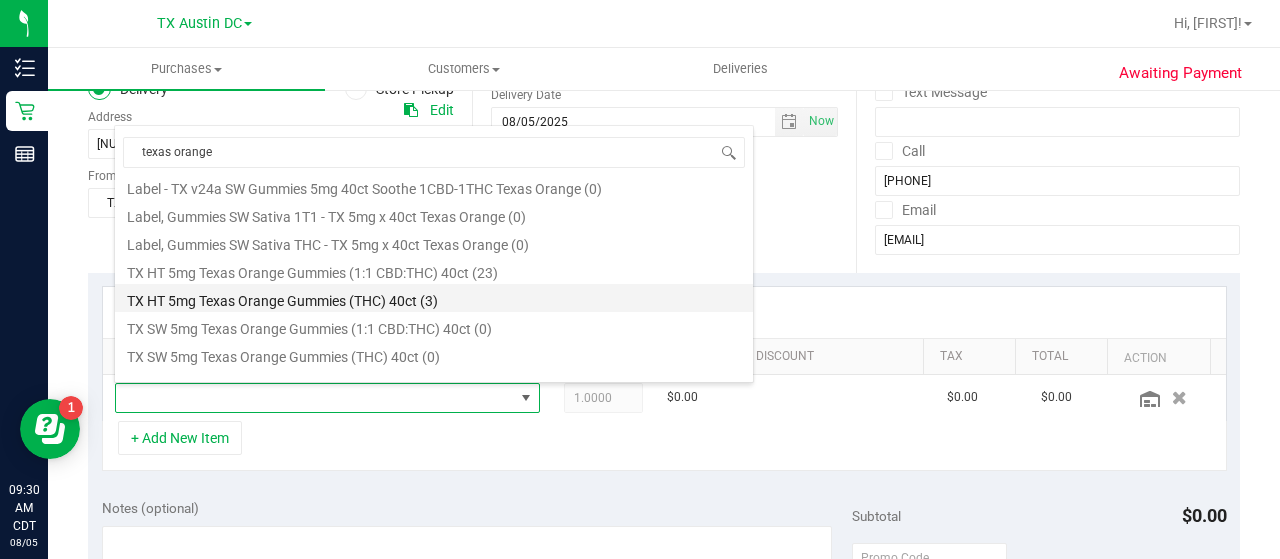 click on "TX HT 5mg Texas Orange Gummies (THC) 40ct (3)" at bounding box center [434, 298] 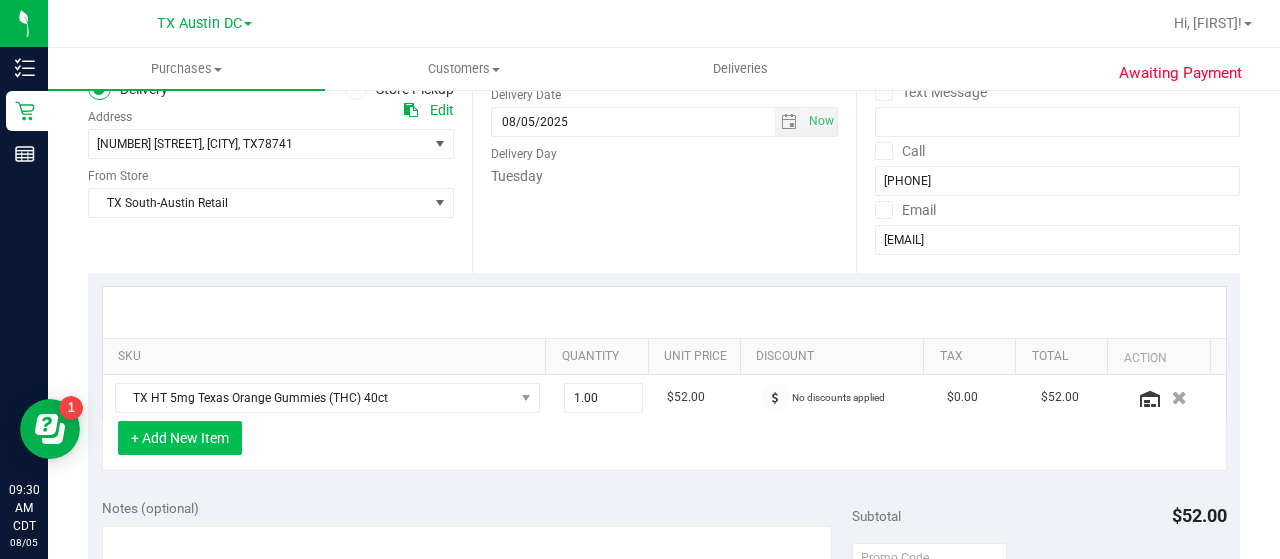 click on "+ Add New Item" at bounding box center [180, 438] 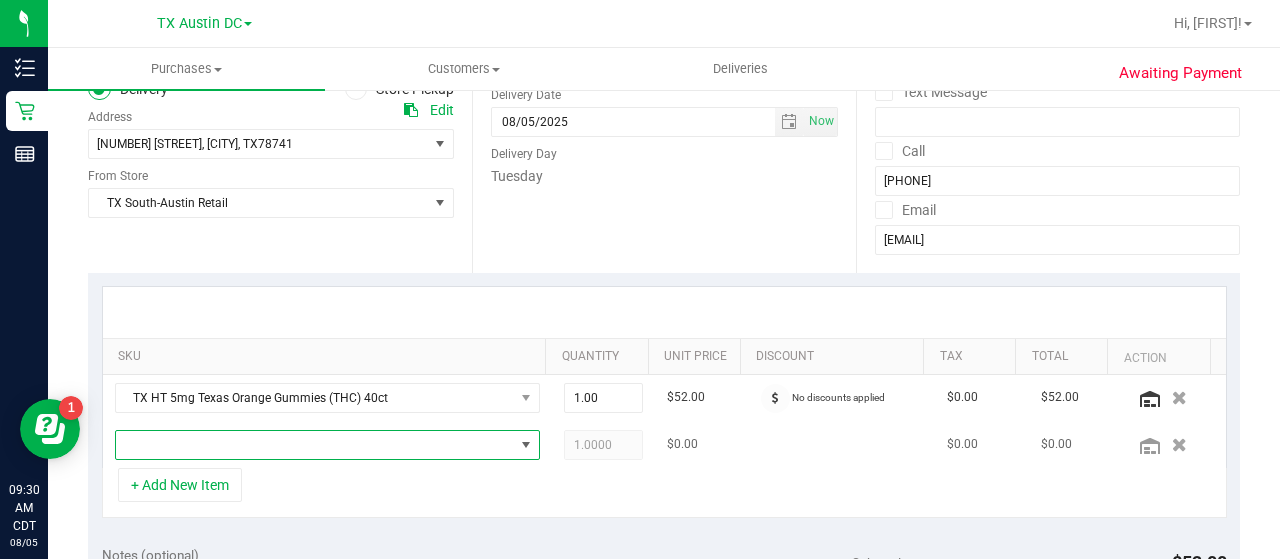 click at bounding box center [315, 445] 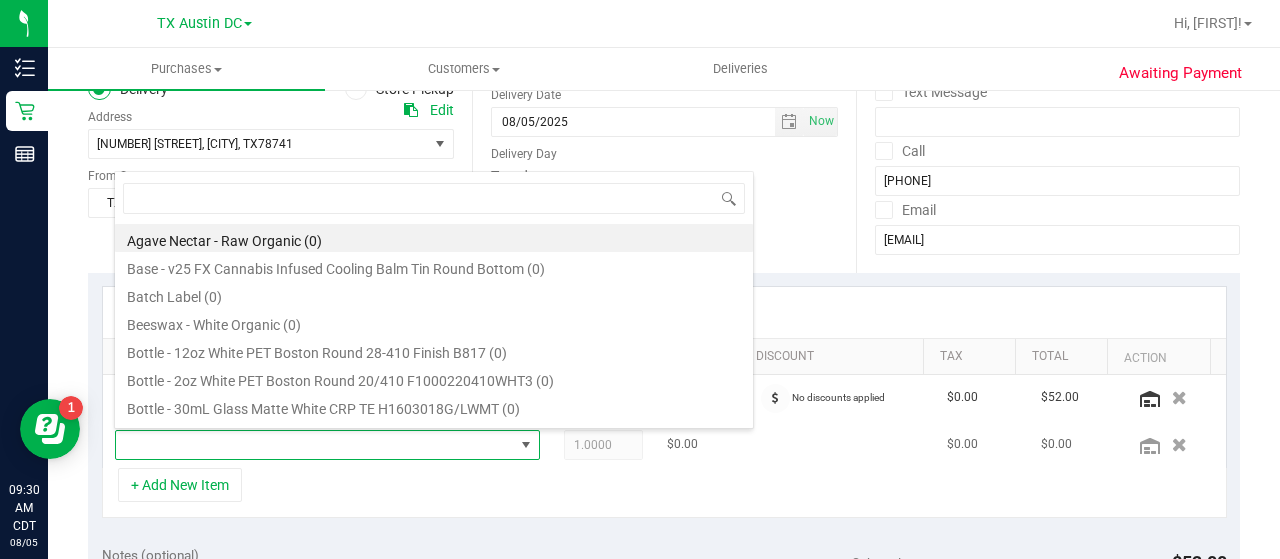 scroll, scrollTop: 0, scrollLeft: 0, axis: both 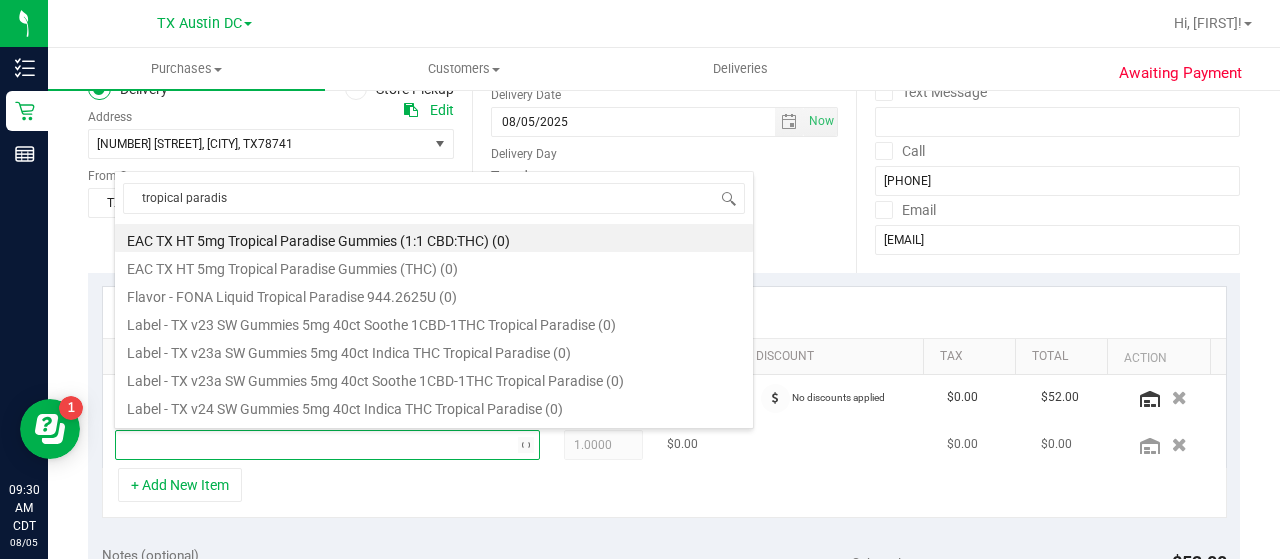 type on "tropical paradise" 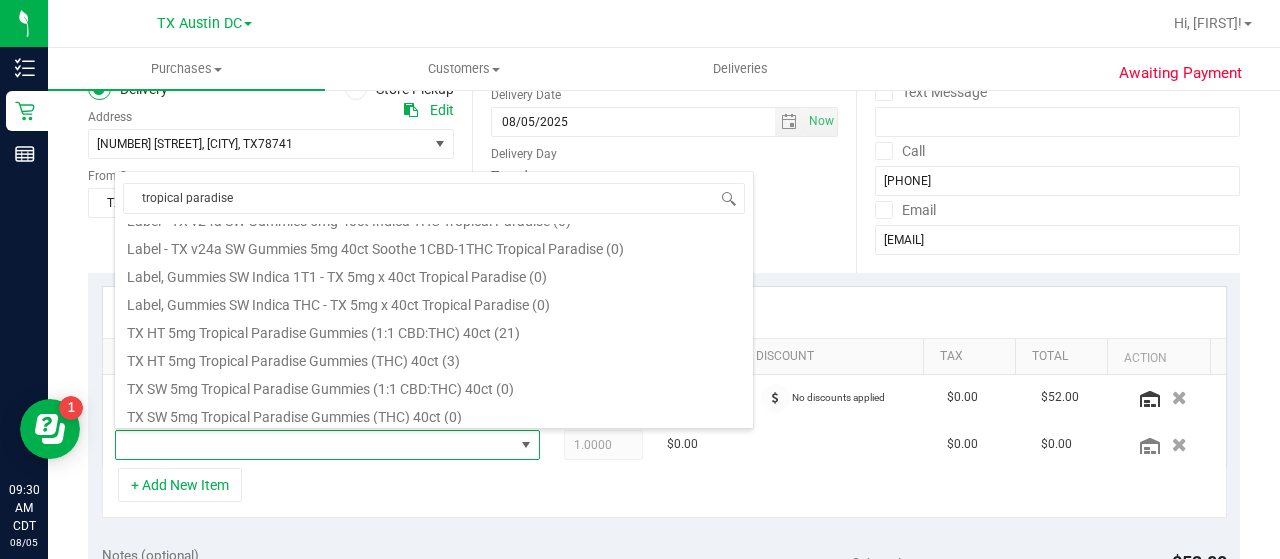 scroll, scrollTop: 245, scrollLeft: 0, axis: vertical 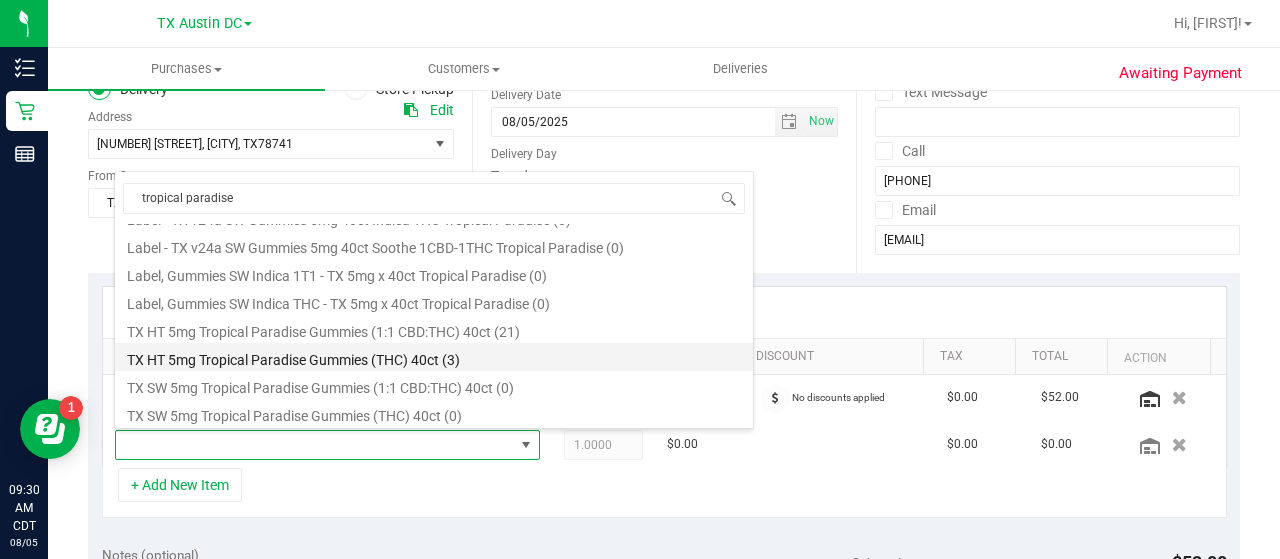 click on "TX HT 5mg Tropical Paradise Gummies (THC) 40ct (3)" at bounding box center (434, 357) 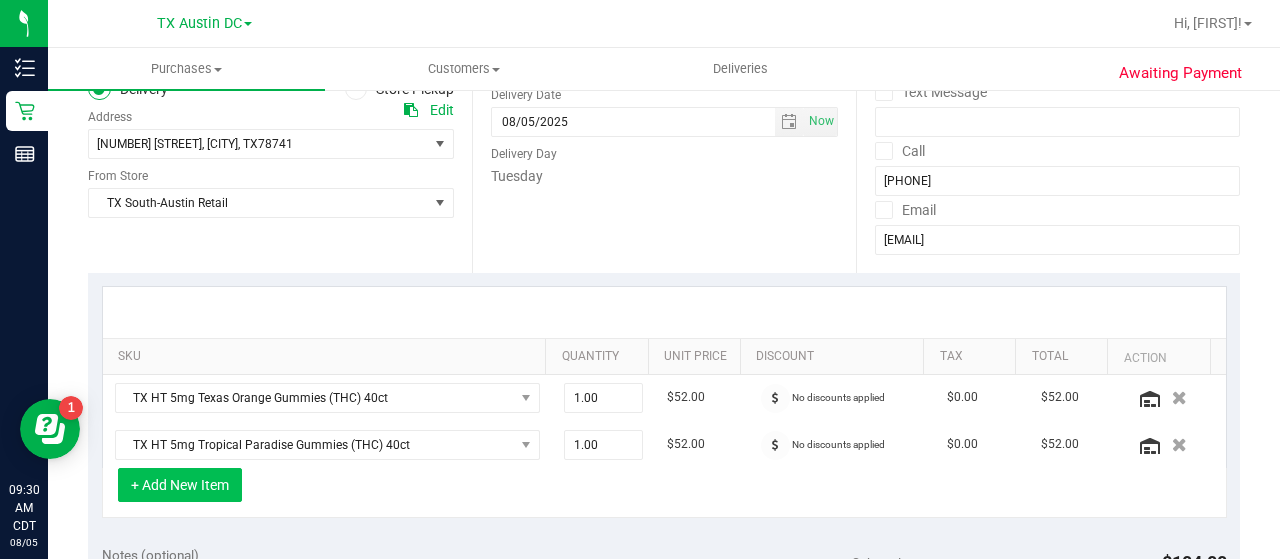 click on "+ Add New Item" at bounding box center [180, 485] 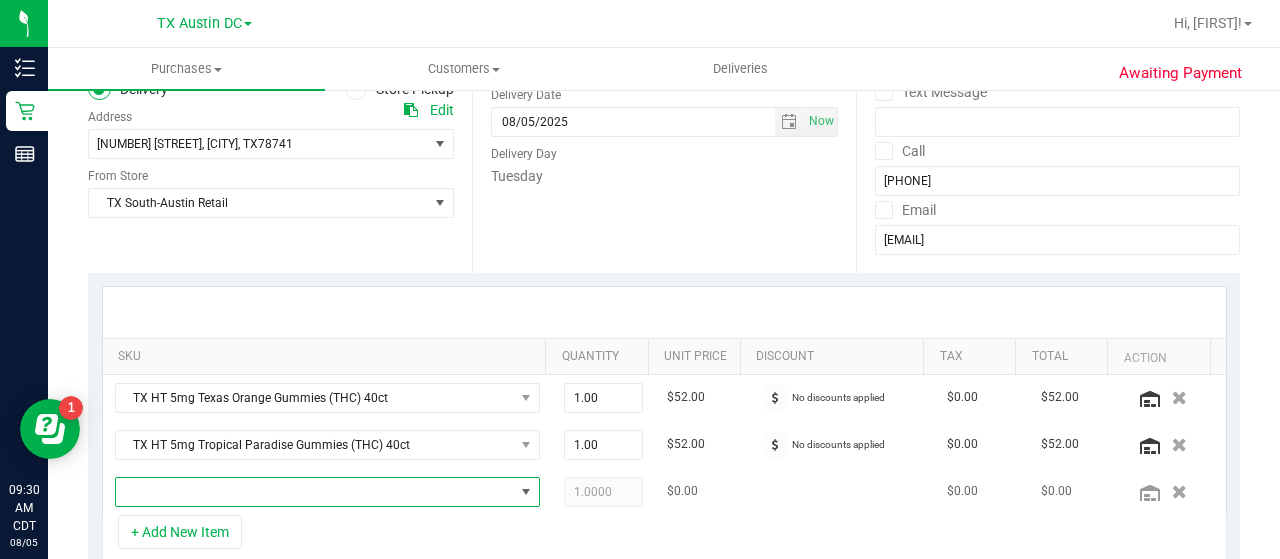 click at bounding box center (315, 492) 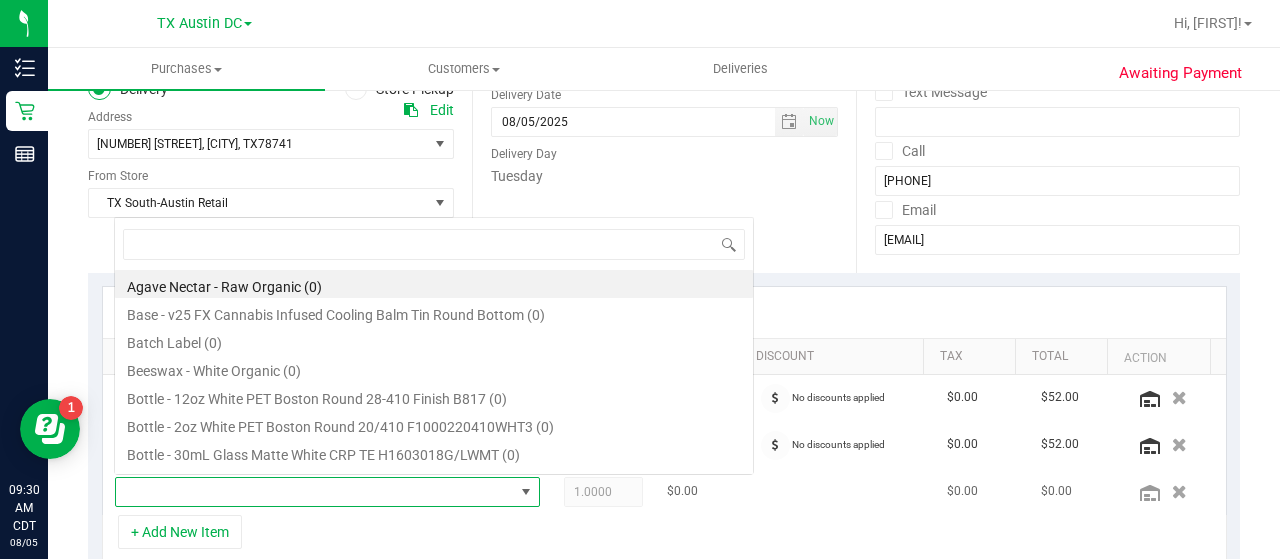 scroll, scrollTop: 0, scrollLeft: 0, axis: both 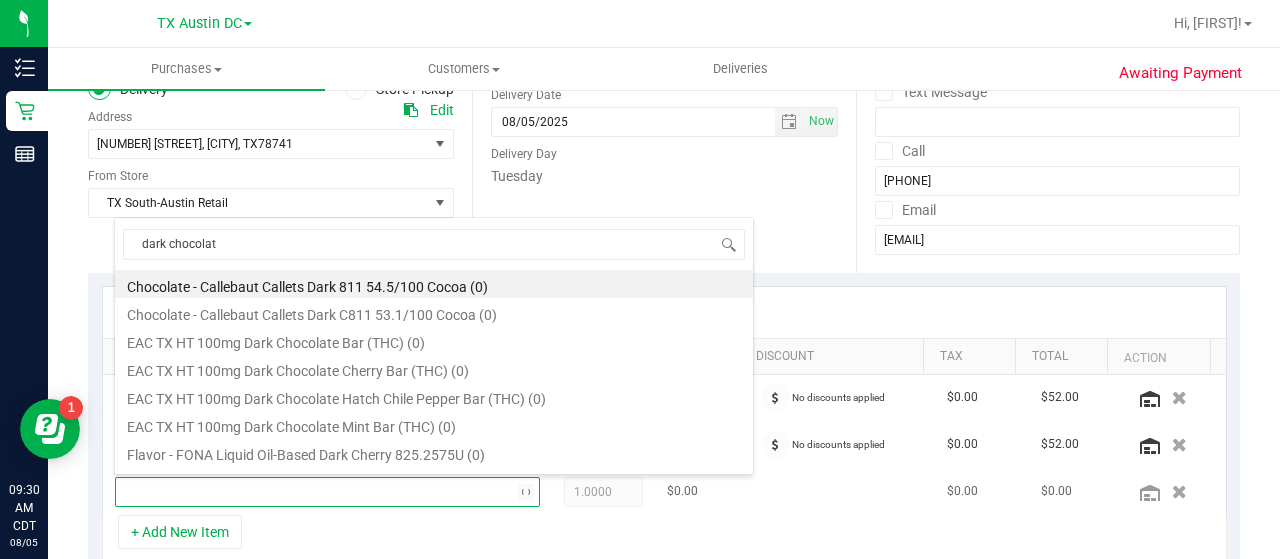 type on "dark chocolate" 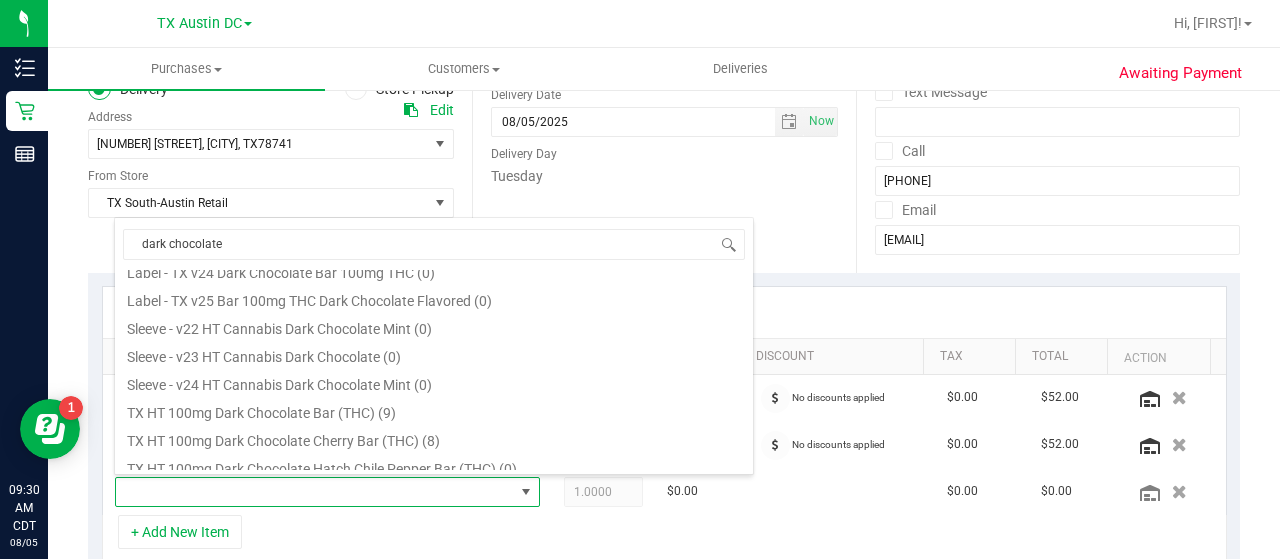 scroll, scrollTop: 244, scrollLeft: 0, axis: vertical 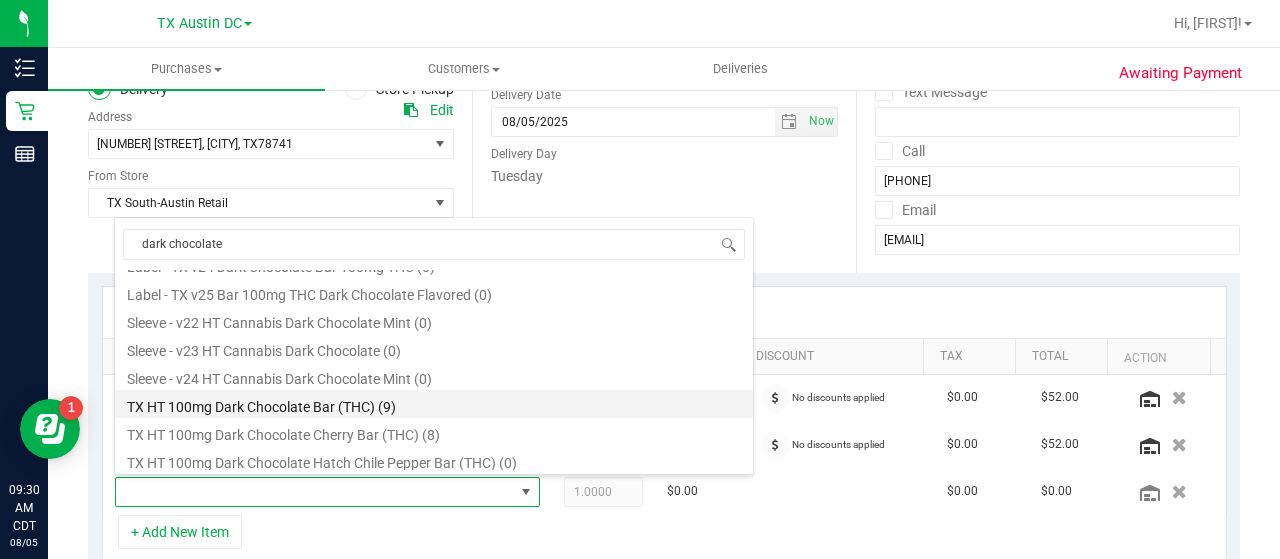 click on "TX HT 100mg Dark Chocolate Bar (THC) (9)" at bounding box center [434, 404] 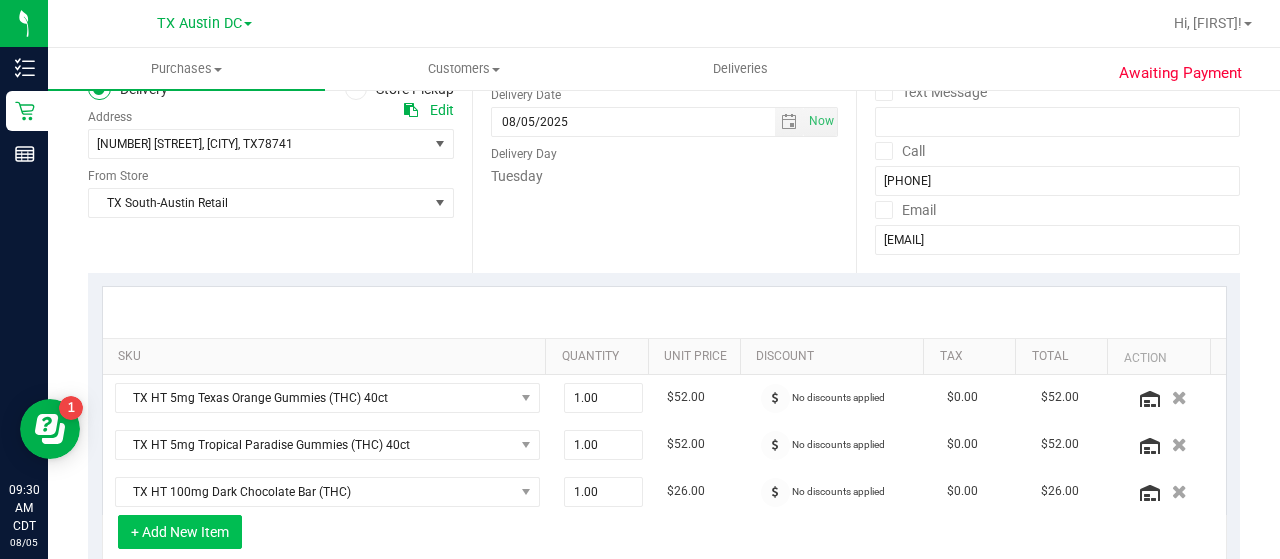 click on "+ Add New Item" at bounding box center [180, 532] 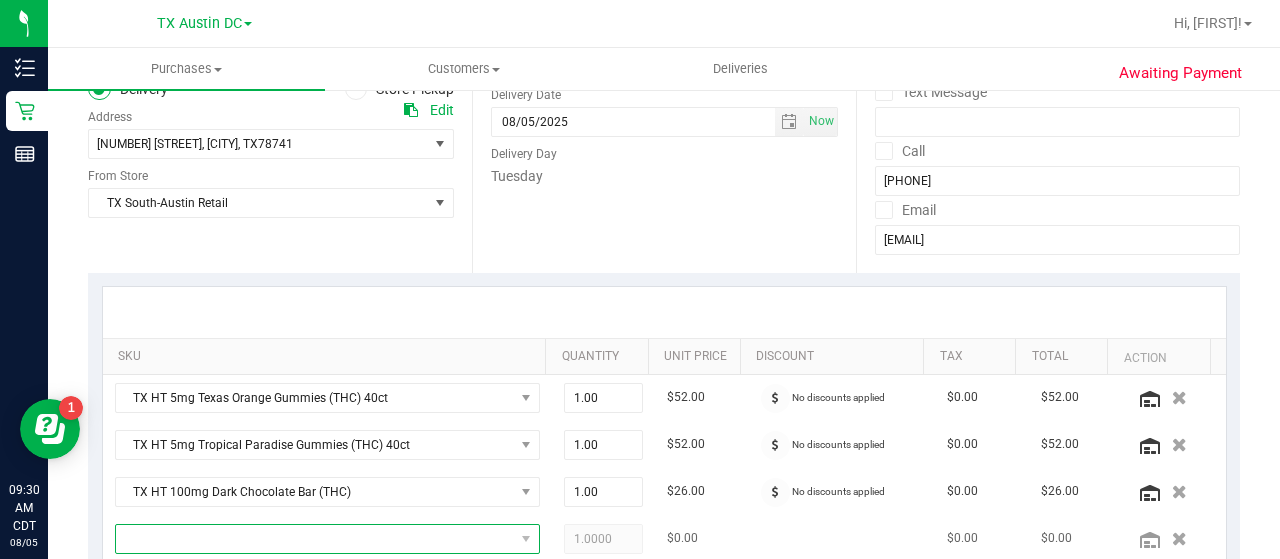 click at bounding box center (315, 539) 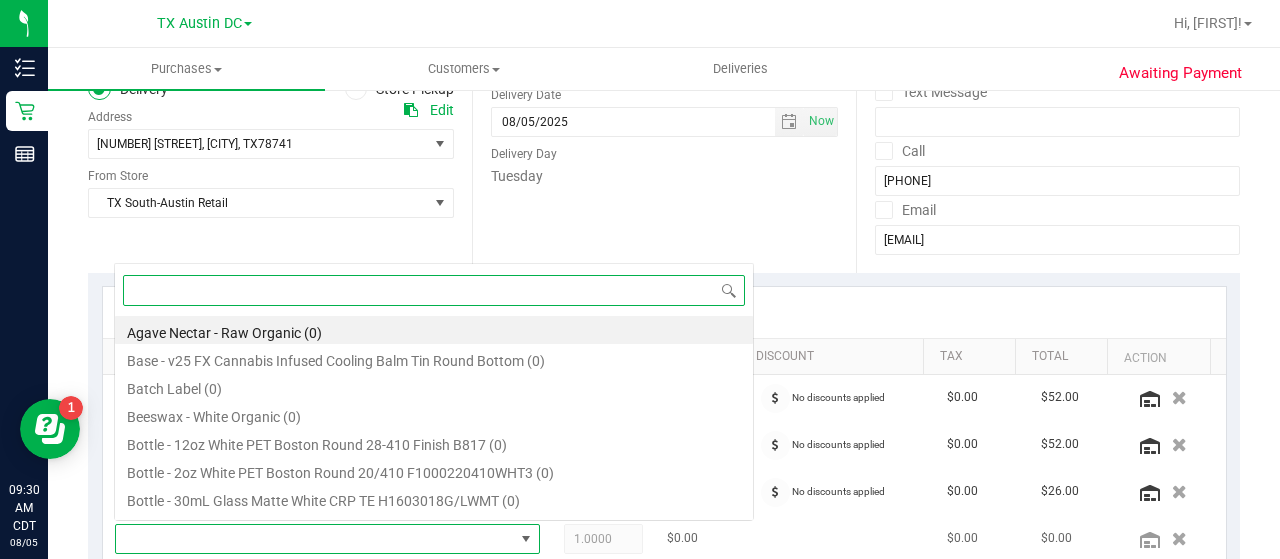 scroll, scrollTop: 0, scrollLeft: 0, axis: both 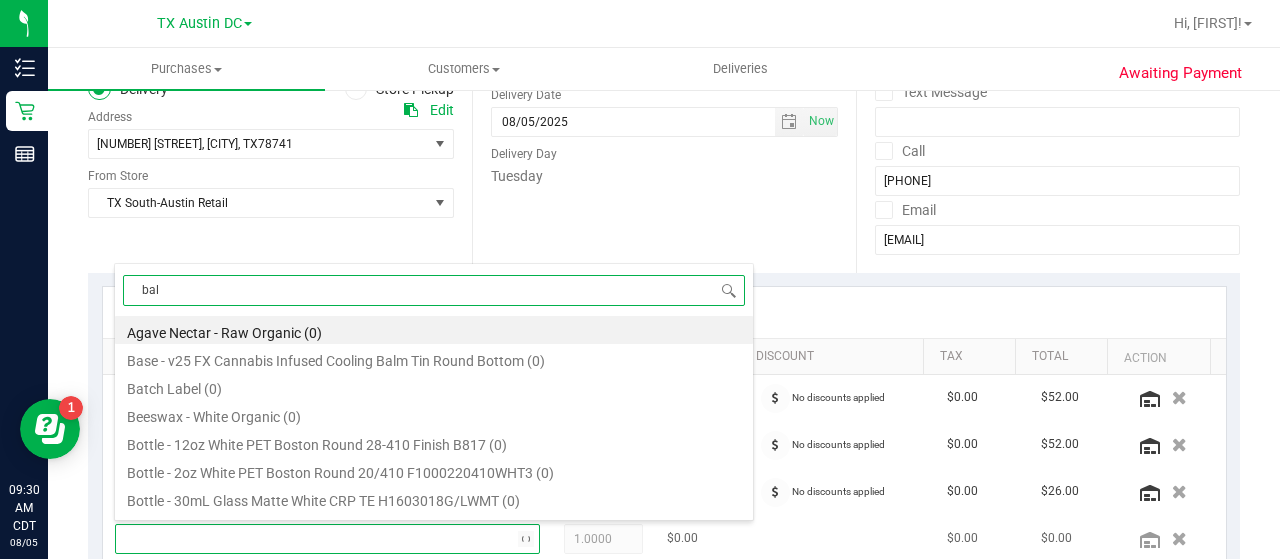 type on "balm" 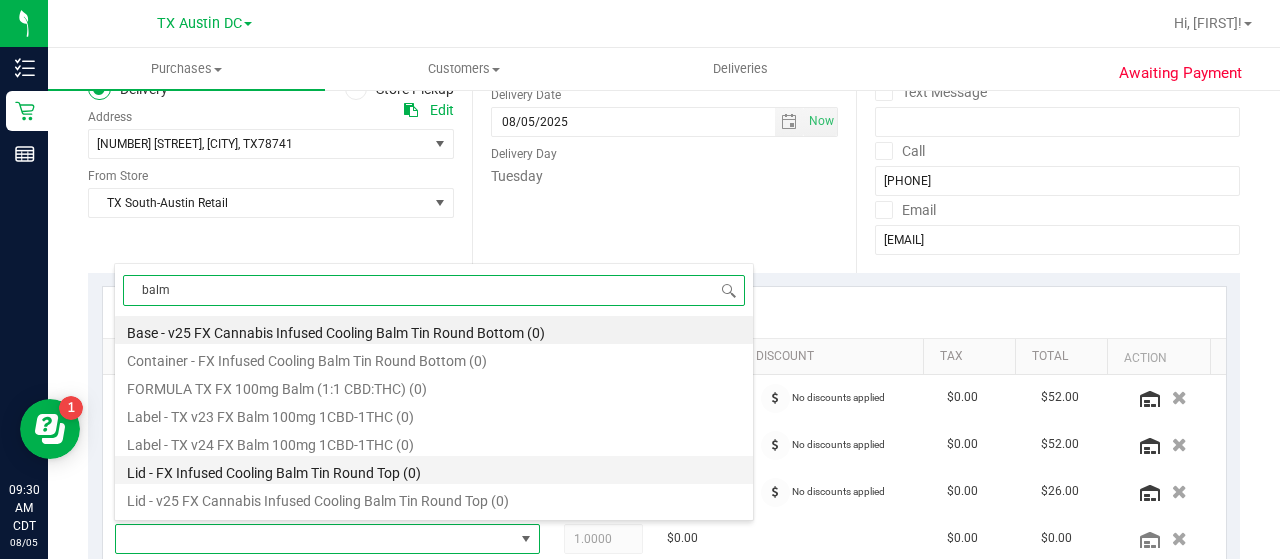 scroll, scrollTop: 24, scrollLeft: 0, axis: vertical 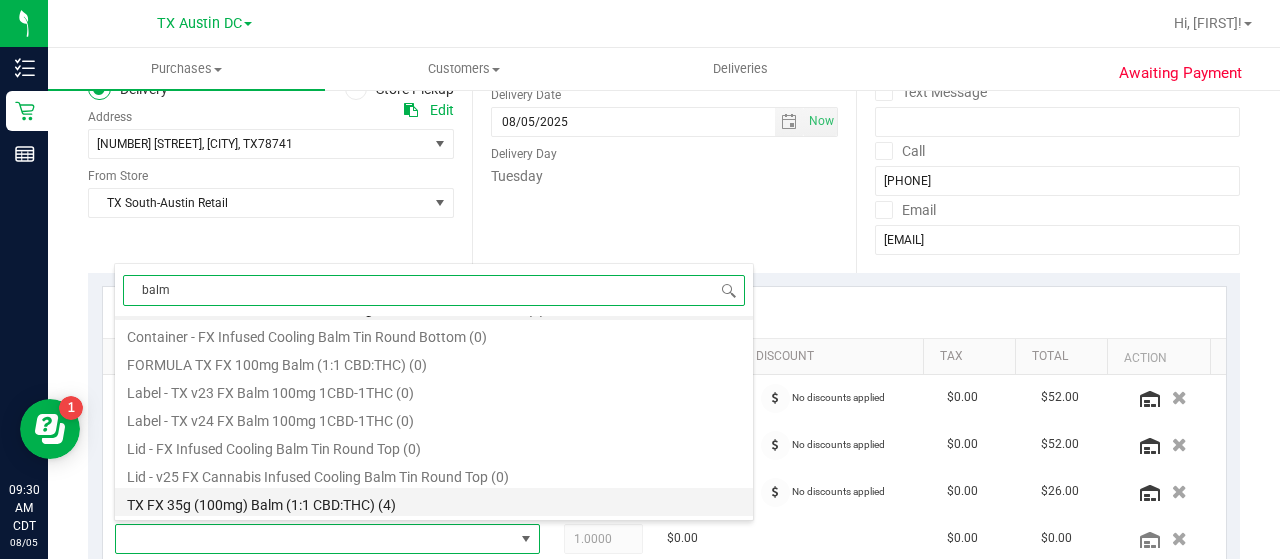 click on "TX FX 35g (100mg) Balm (1:1 CBD:THC) (4)" at bounding box center [434, 502] 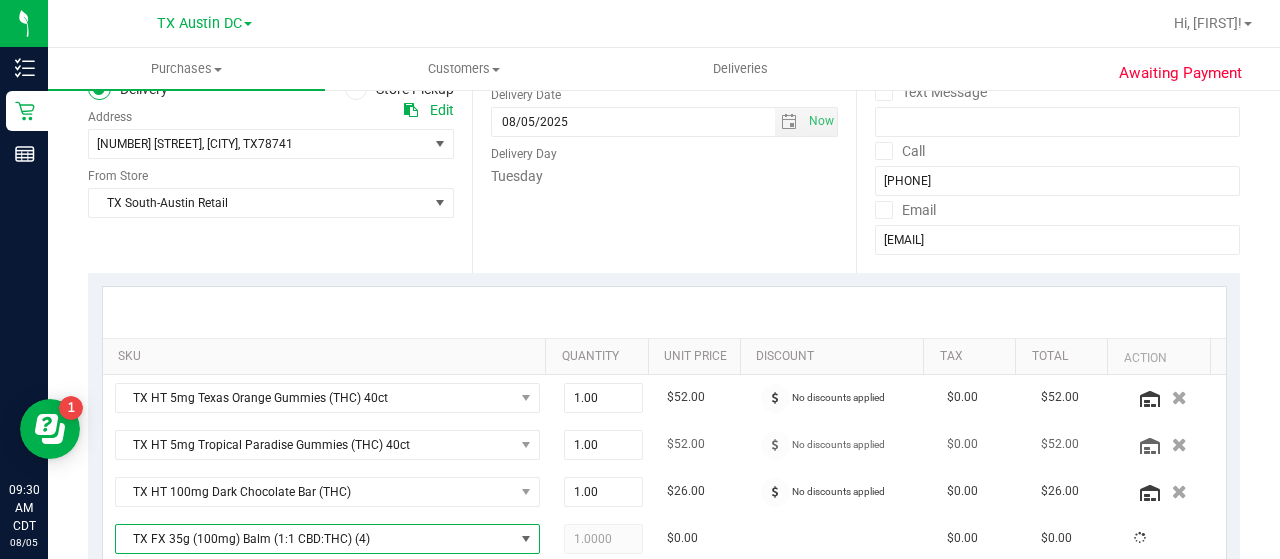 scroll, scrollTop: 382, scrollLeft: 0, axis: vertical 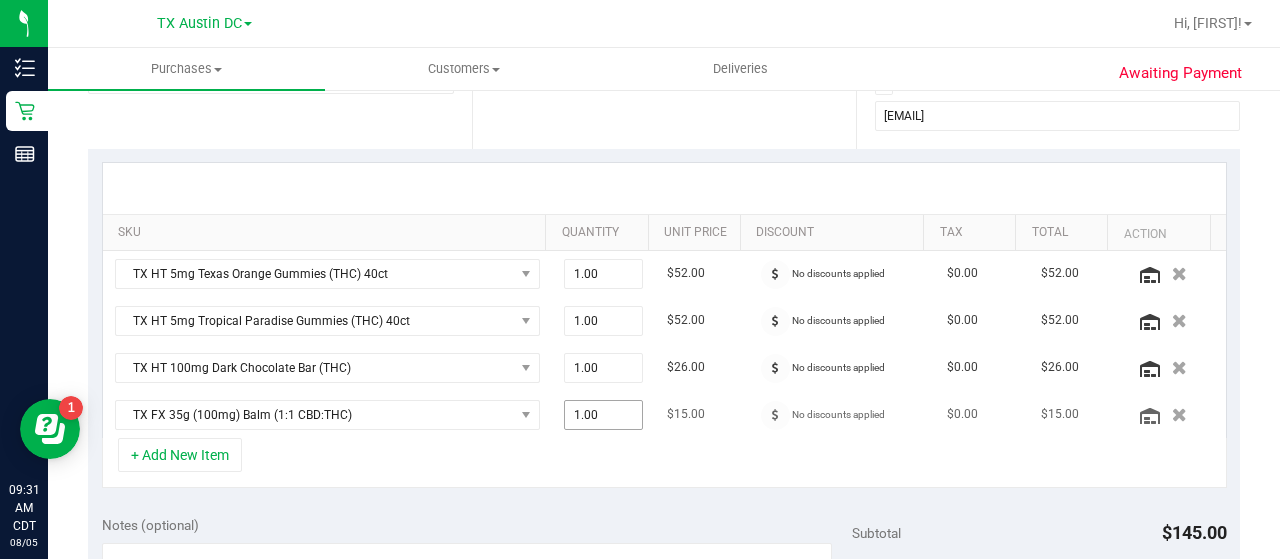 click on "1.00 1" at bounding box center (604, 415) 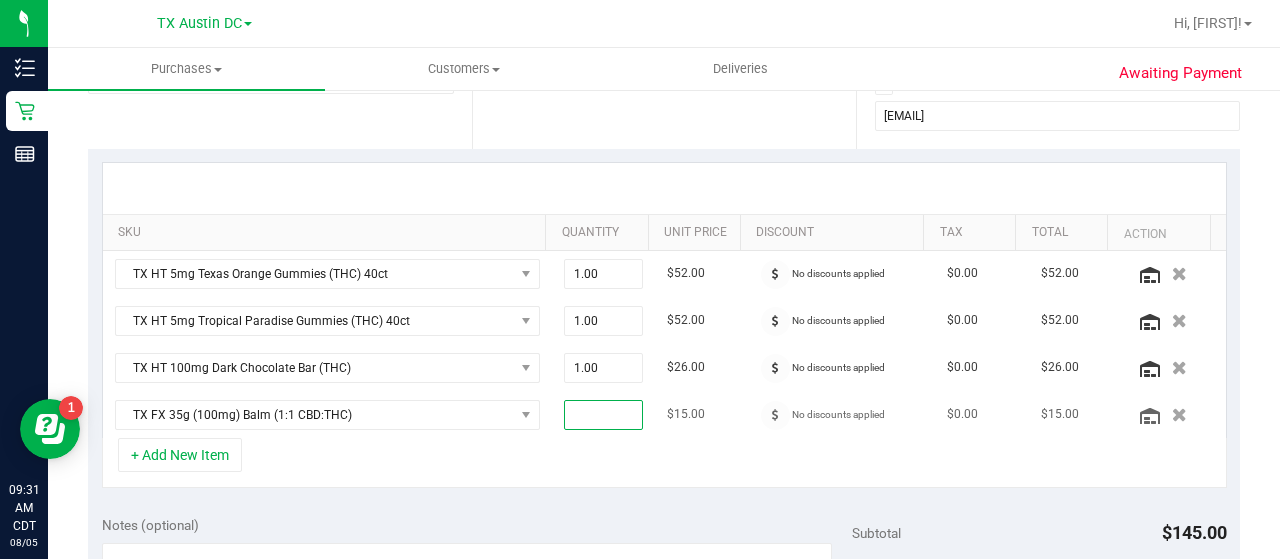 type on "2" 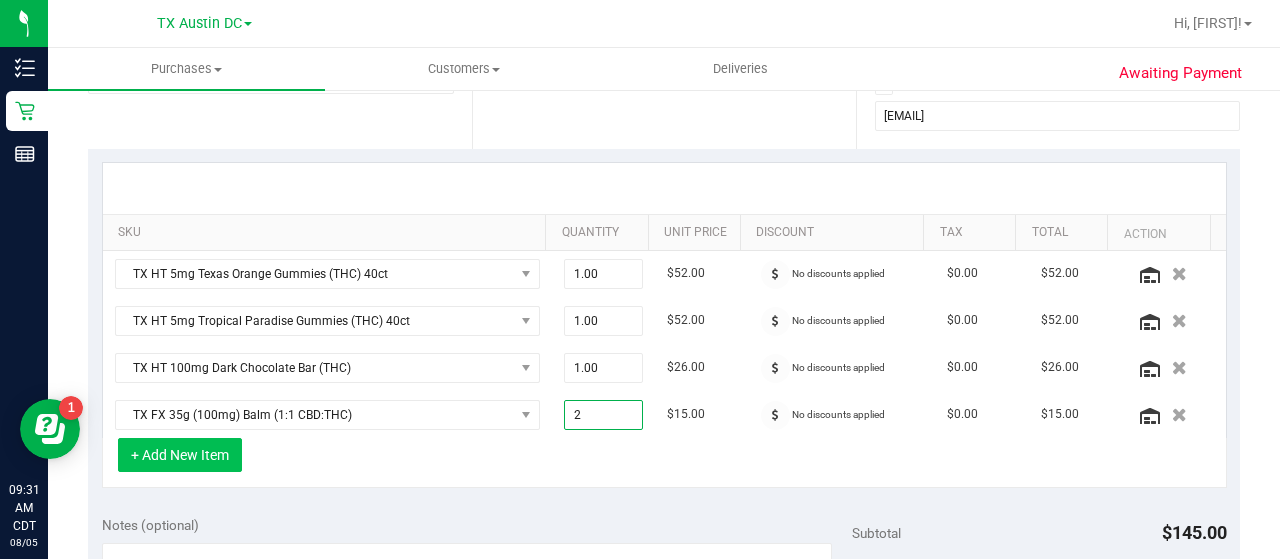 type on "2.00" 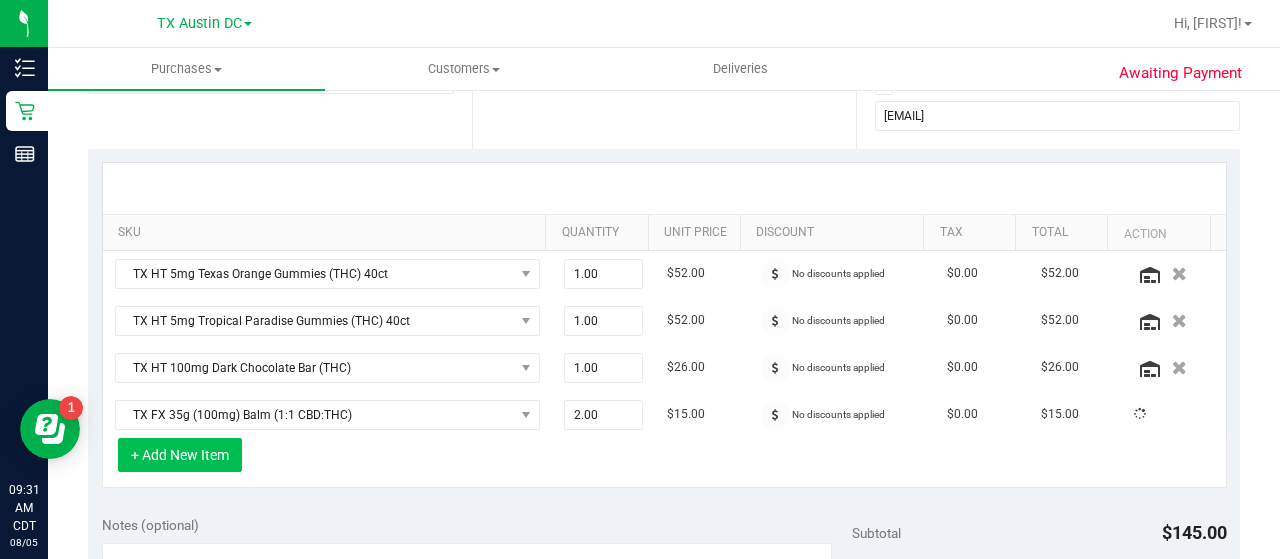 click on "+ Add New Item" at bounding box center [180, 455] 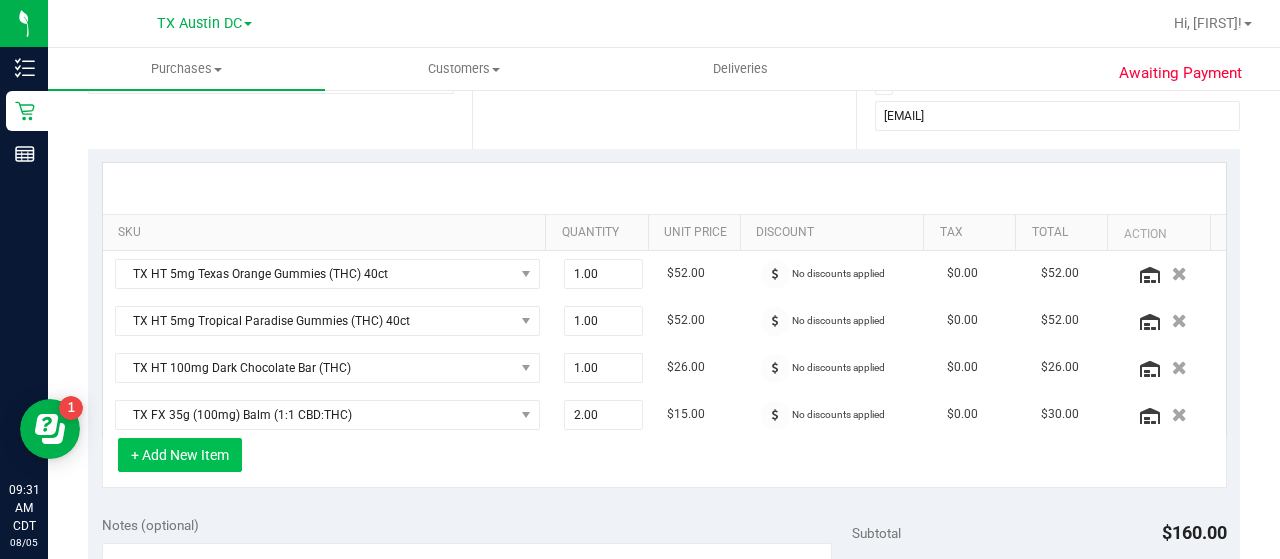 click on "+ Add New Item" at bounding box center (180, 455) 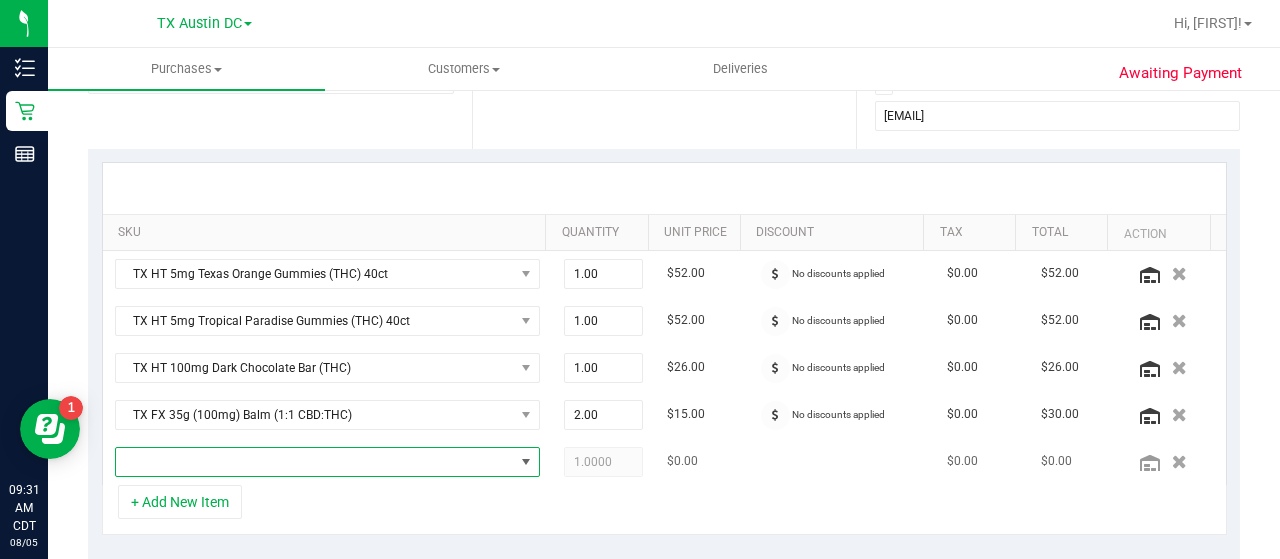 click at bounding box center [315, 462] 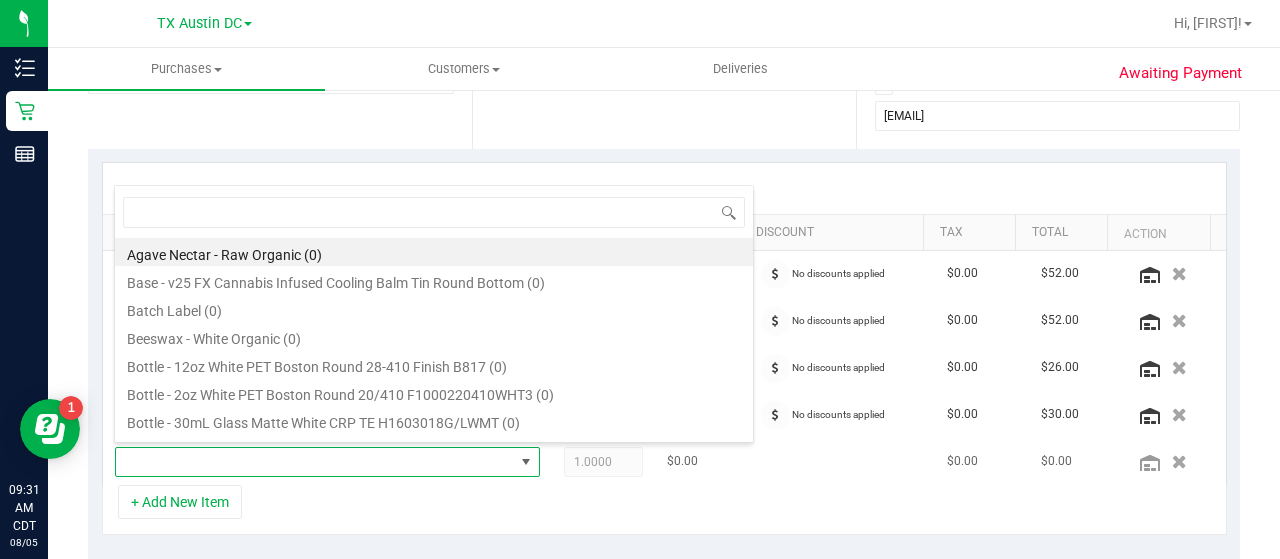 scroll, scrollTop: 0, scrollLeft: 0, axis: both 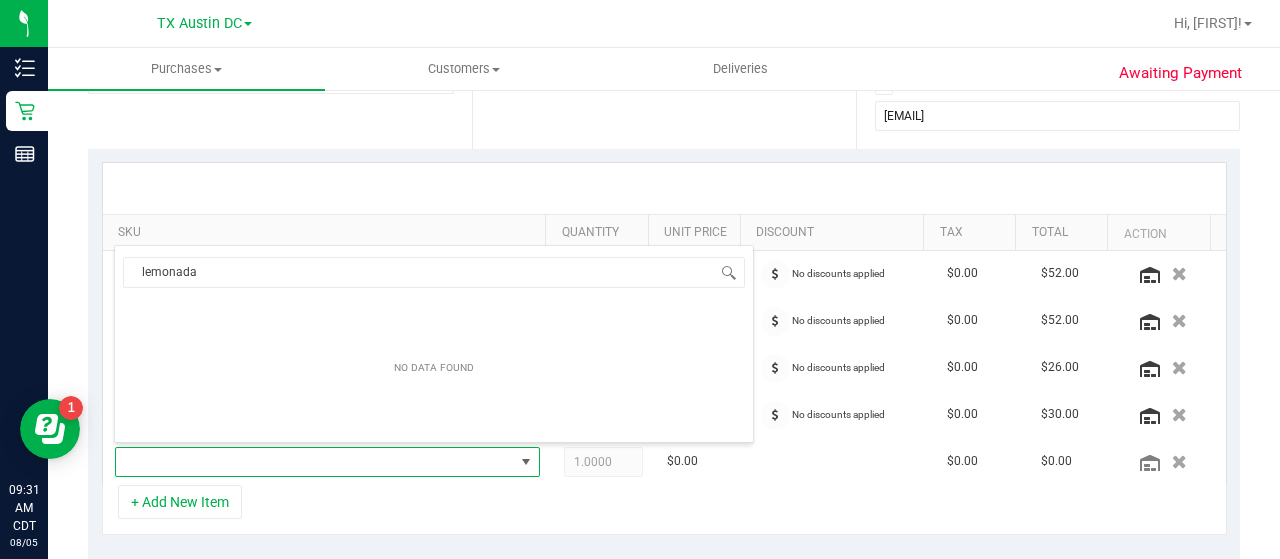 type on "lemonad" 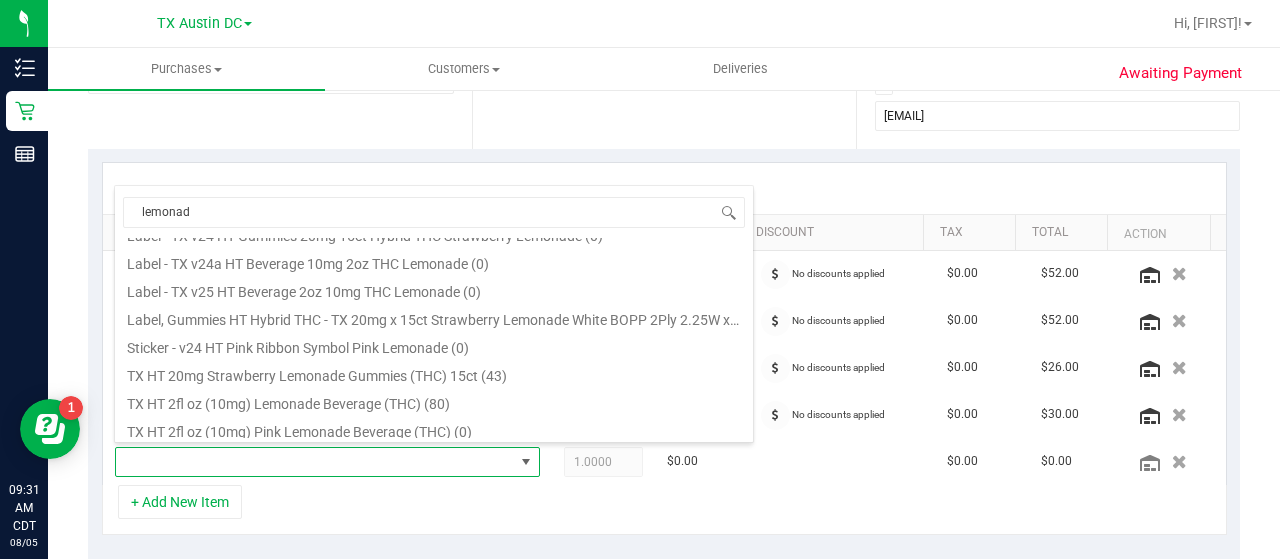 scroll, scrollTop: 188, scrollLeft: 0, axis: vertical 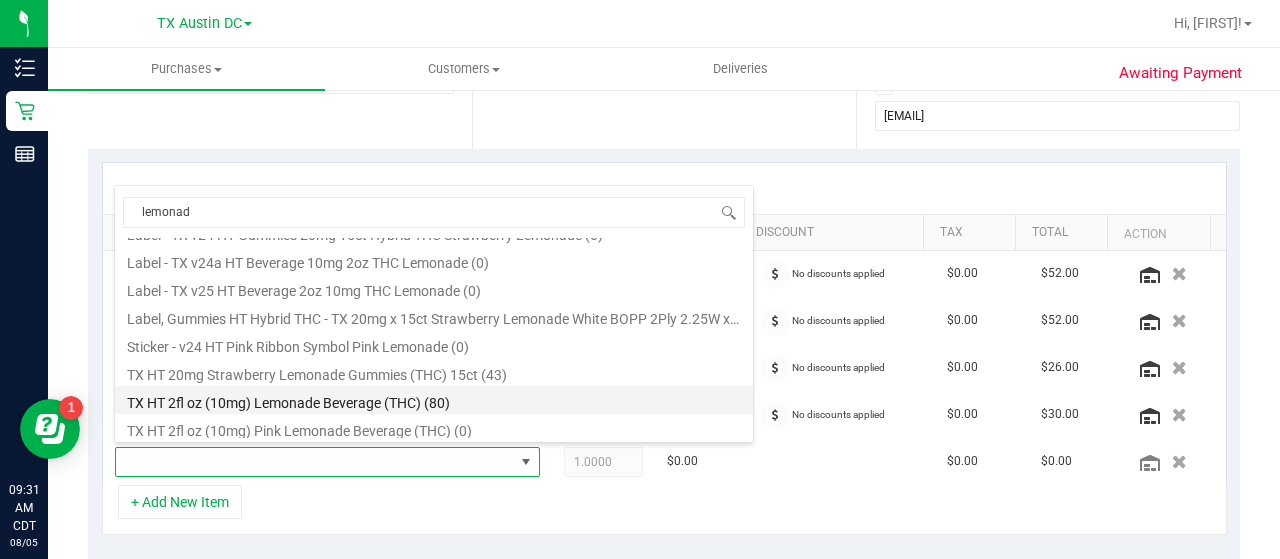 click on "TX HT 2fl oz (10mg) Lemonade Beverage (THC) (80)" at bounding box center [434, 400] 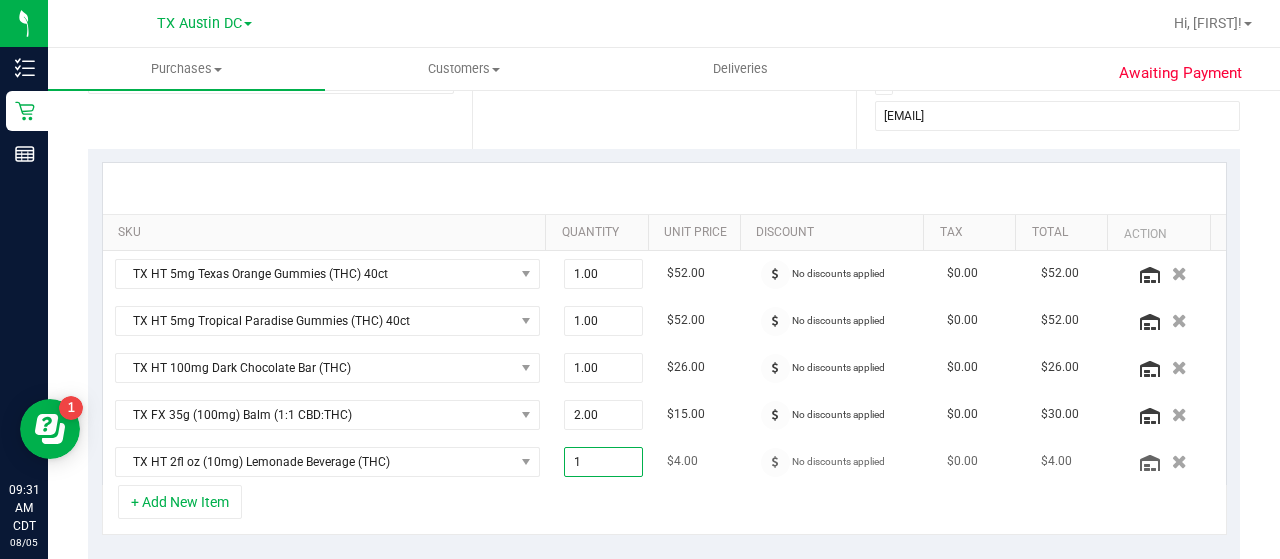 click on "1.00 1" at bounding box center [604, 462] 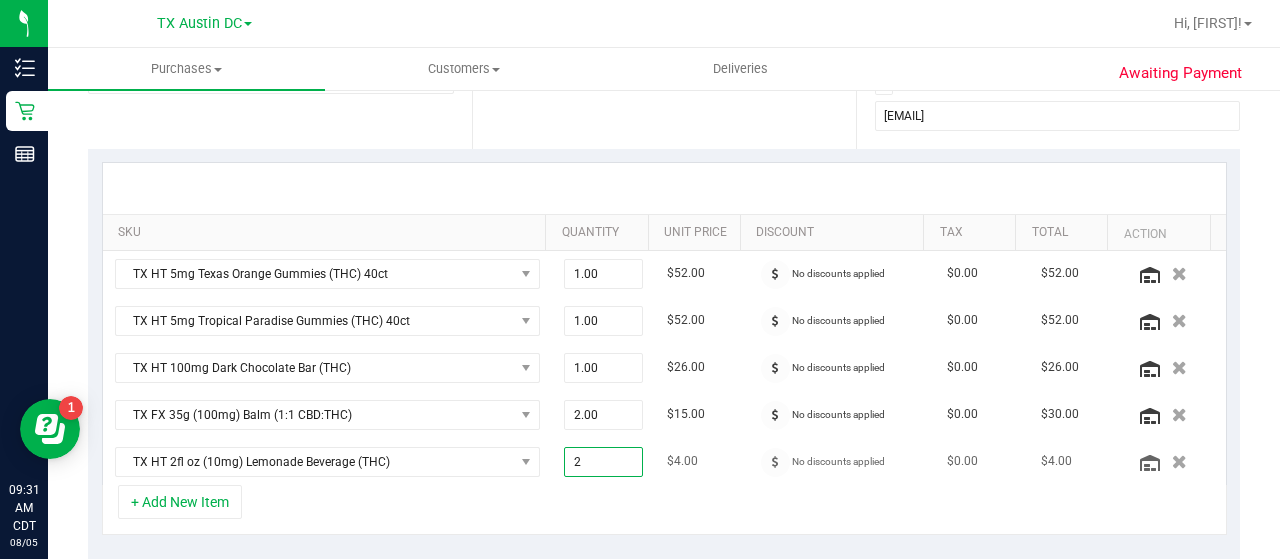 type on "20" 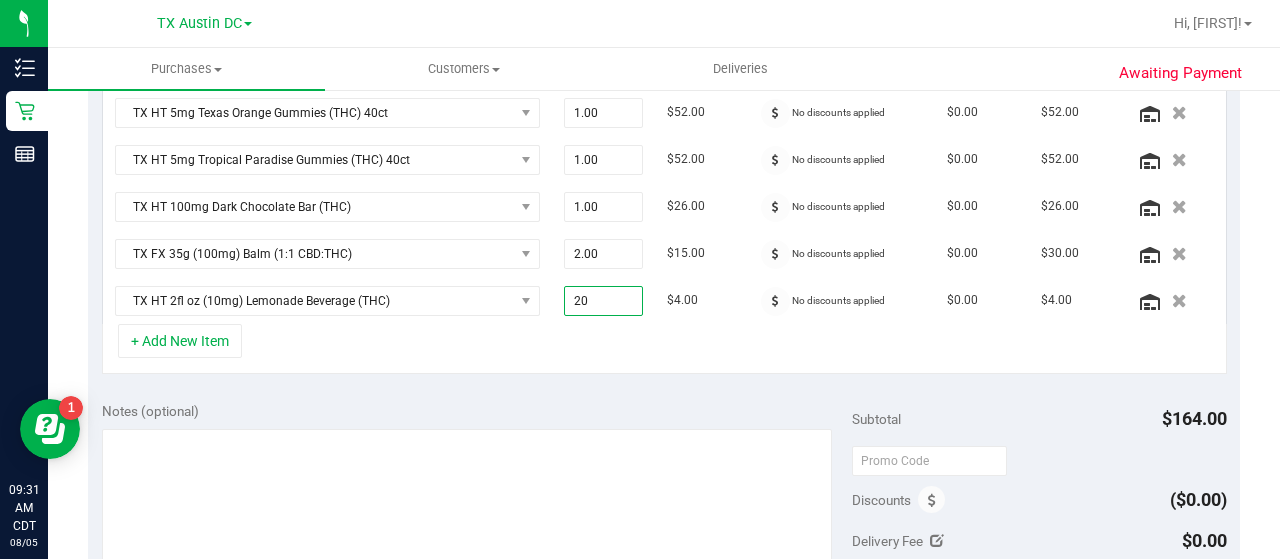 scroll, scrollTop: 544, scrollLeft: 0, axis: vertical 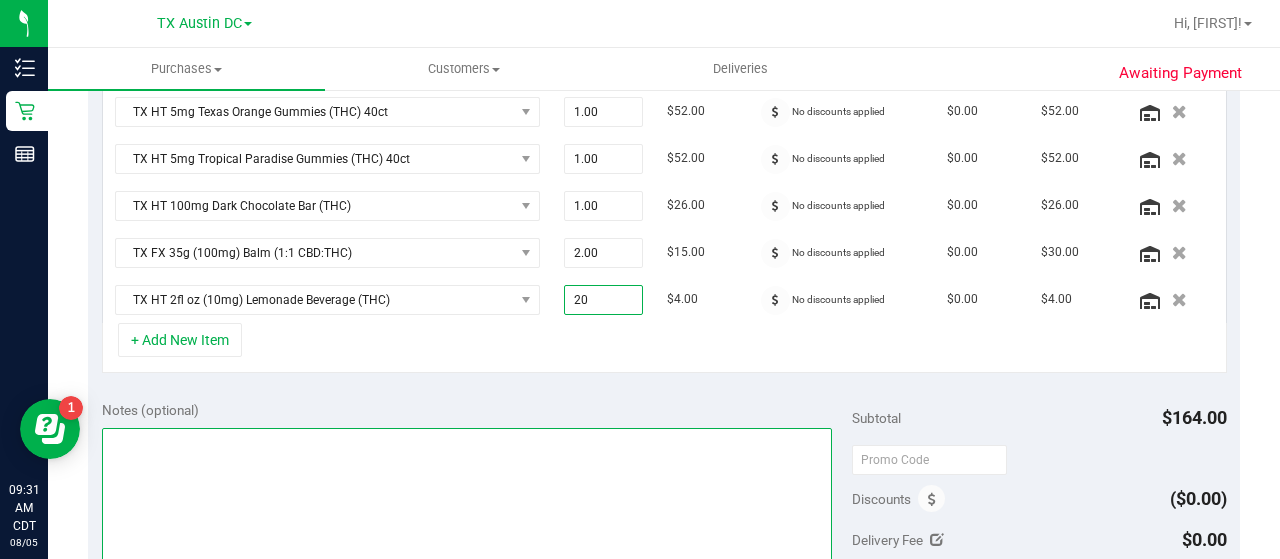 type on "20.00" 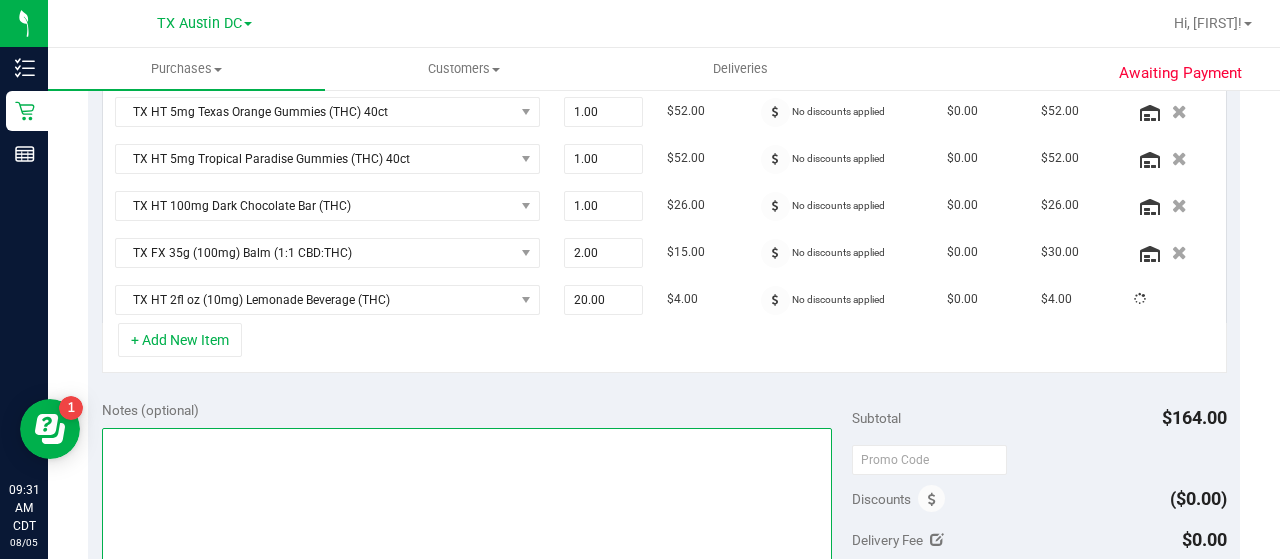 click at bounding box center (467, 524) 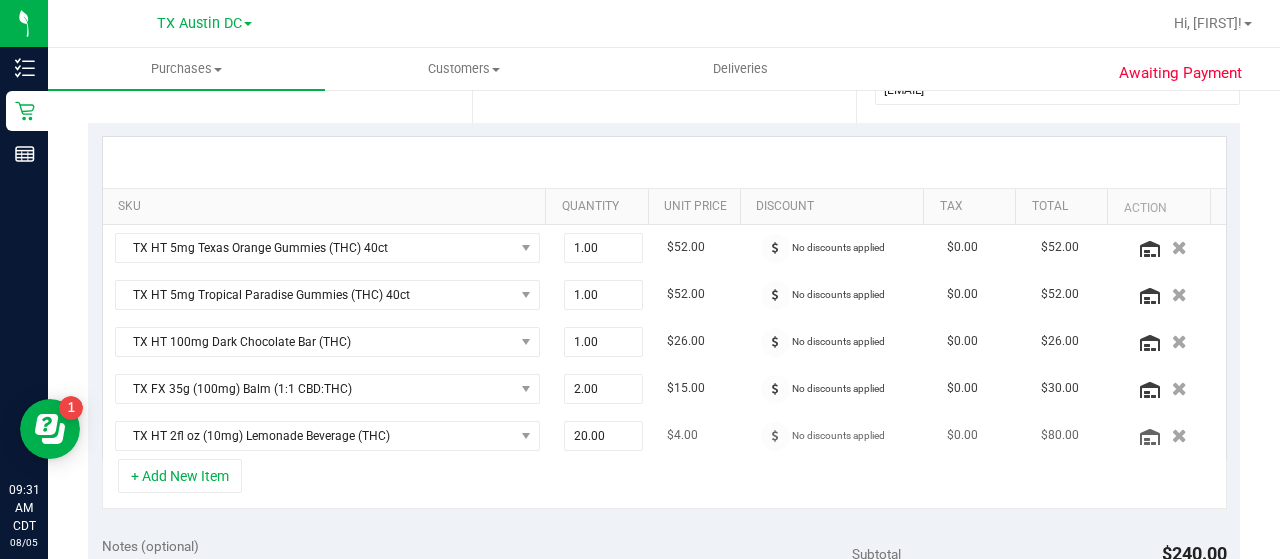 scroll, scrollTop: 658, scrollLeft: 0, axis: vertical 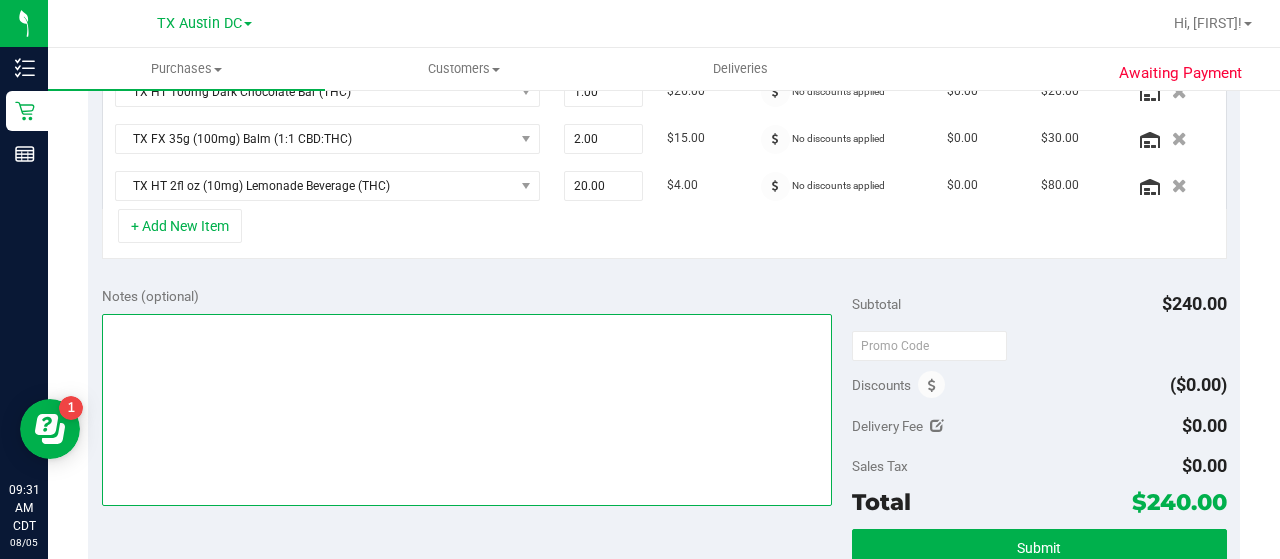 click at bounding box center [467, 410] 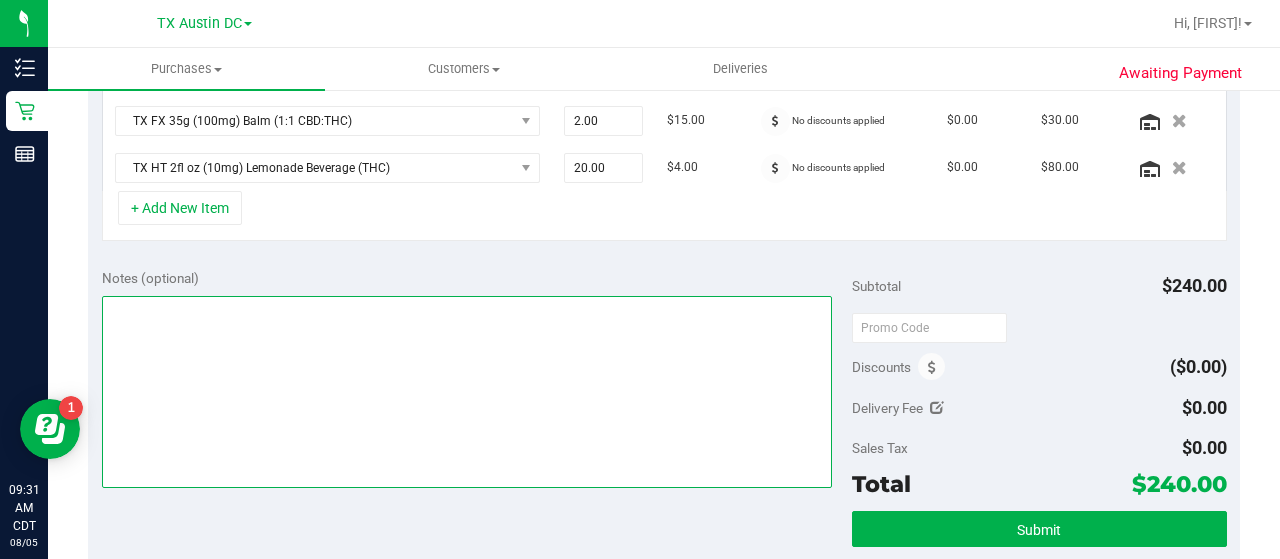 scroll, scrollTop: 678, scrollLeft: 0, axis: vertical 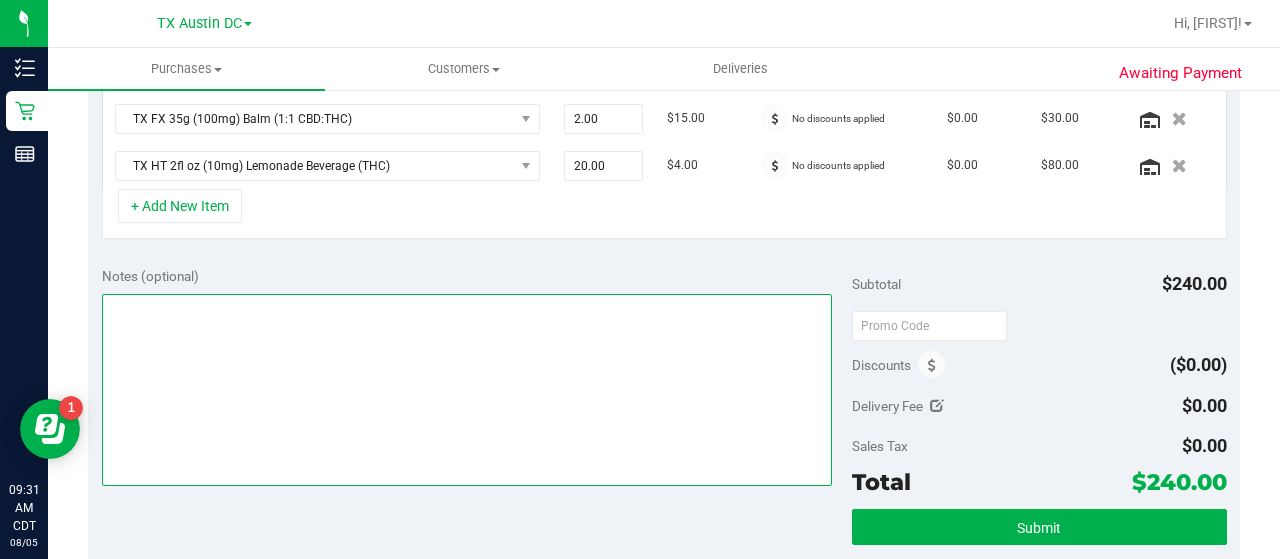 click at bounding box center (467, 390) 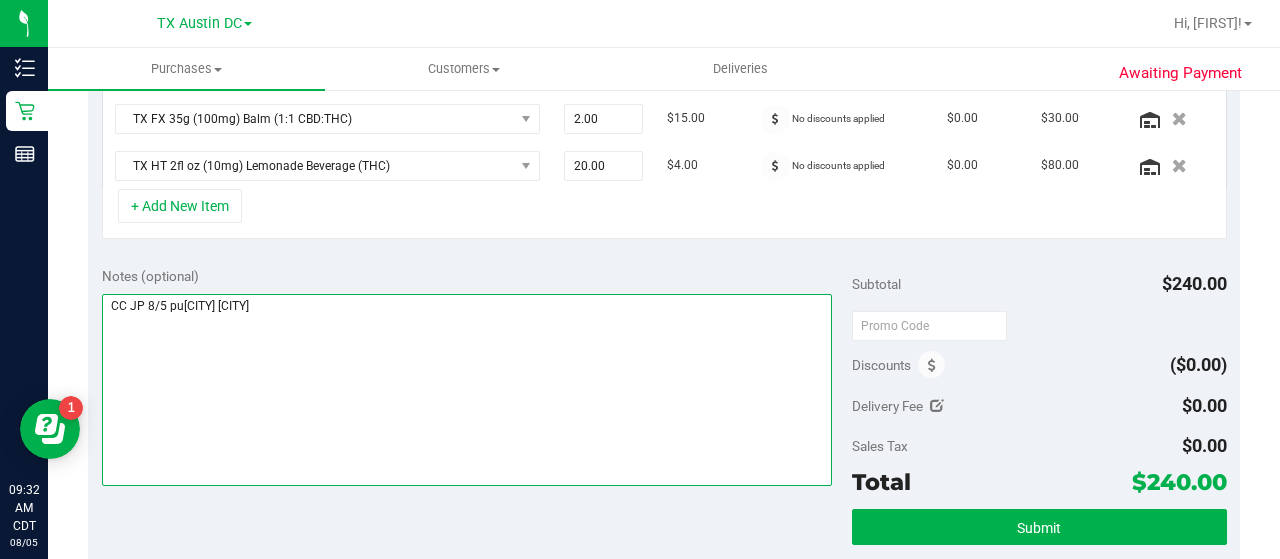 click at bounding box center [467, 390] 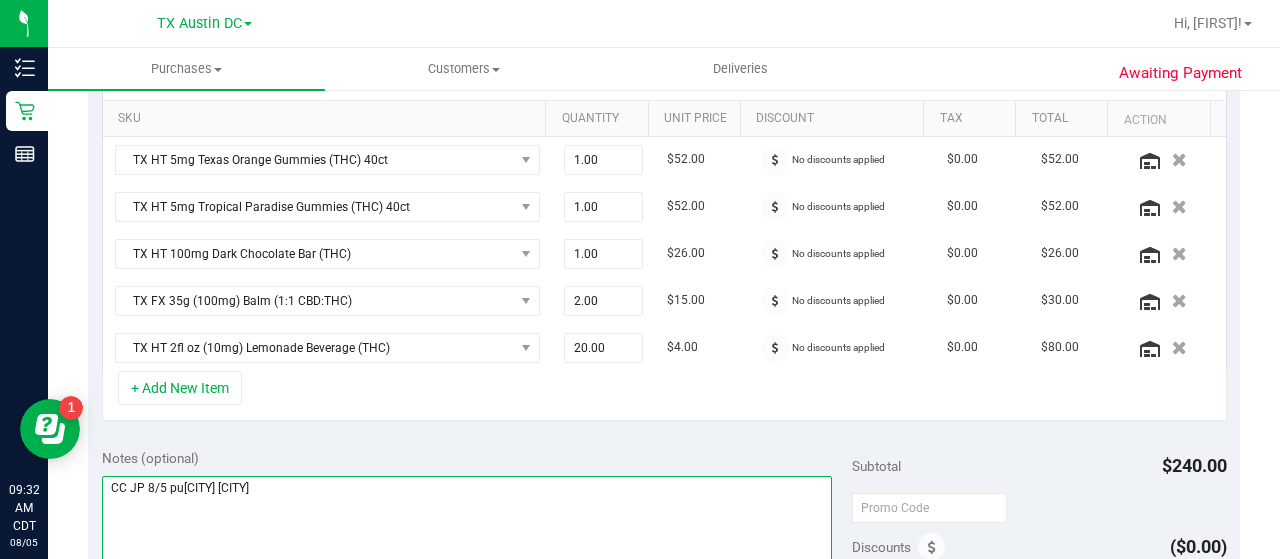 scroll, scrollTop: 776, scrollLeft: 0, axis: vertical 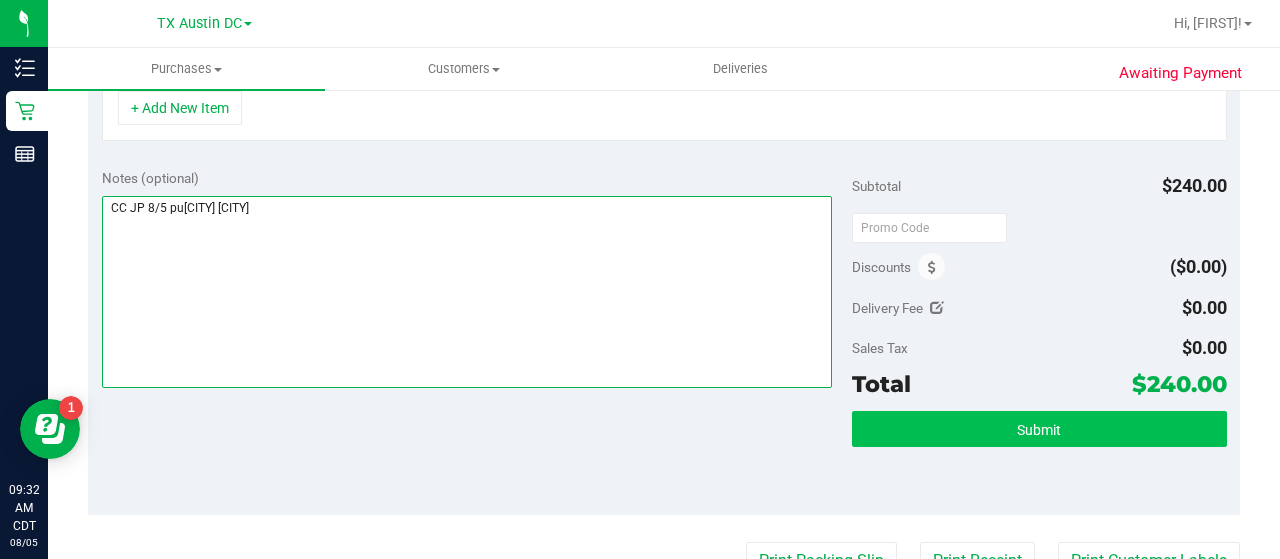type on "CC JP 8/5 pu[CITY] [CITY]" 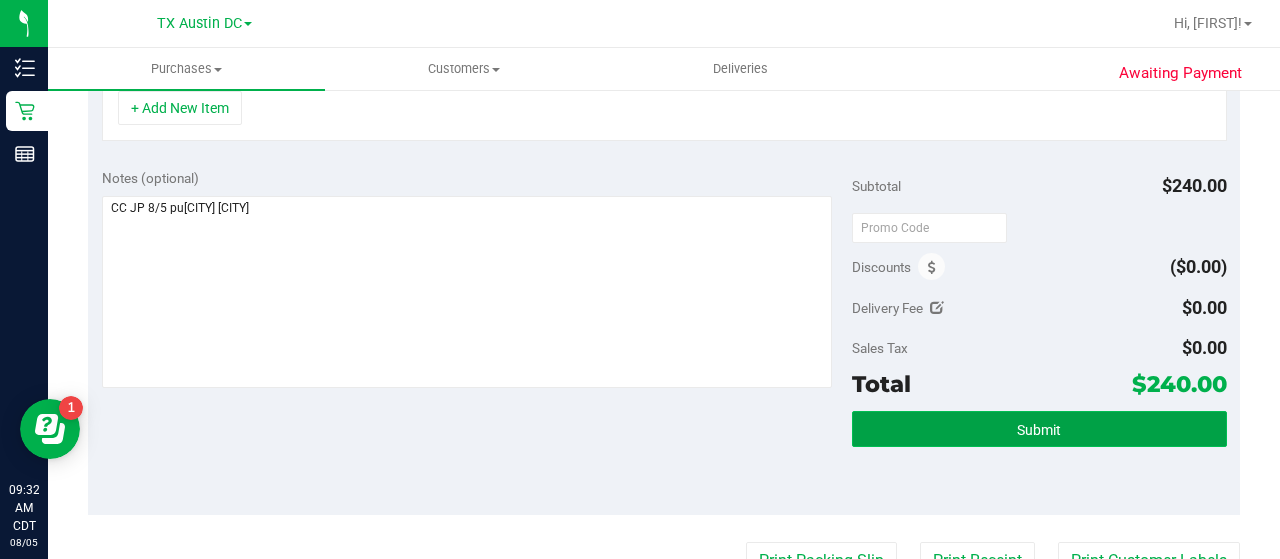 click on "Submit" at bounding box center [1039, 430] 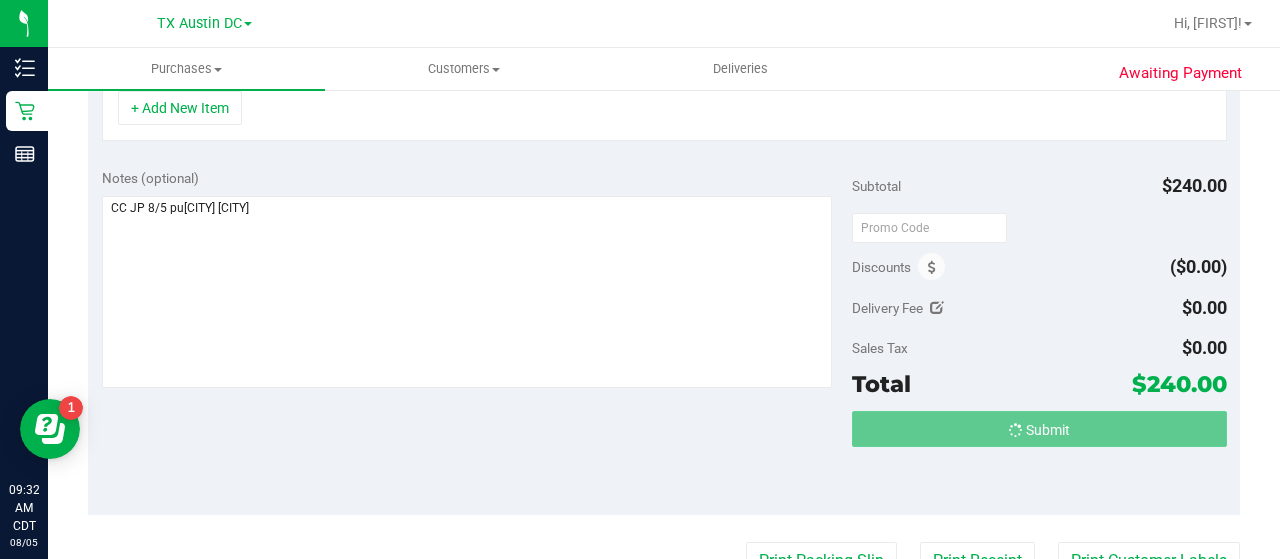 scroll, scrollTop: 744, scrollLeft: 0, axis: vertical 